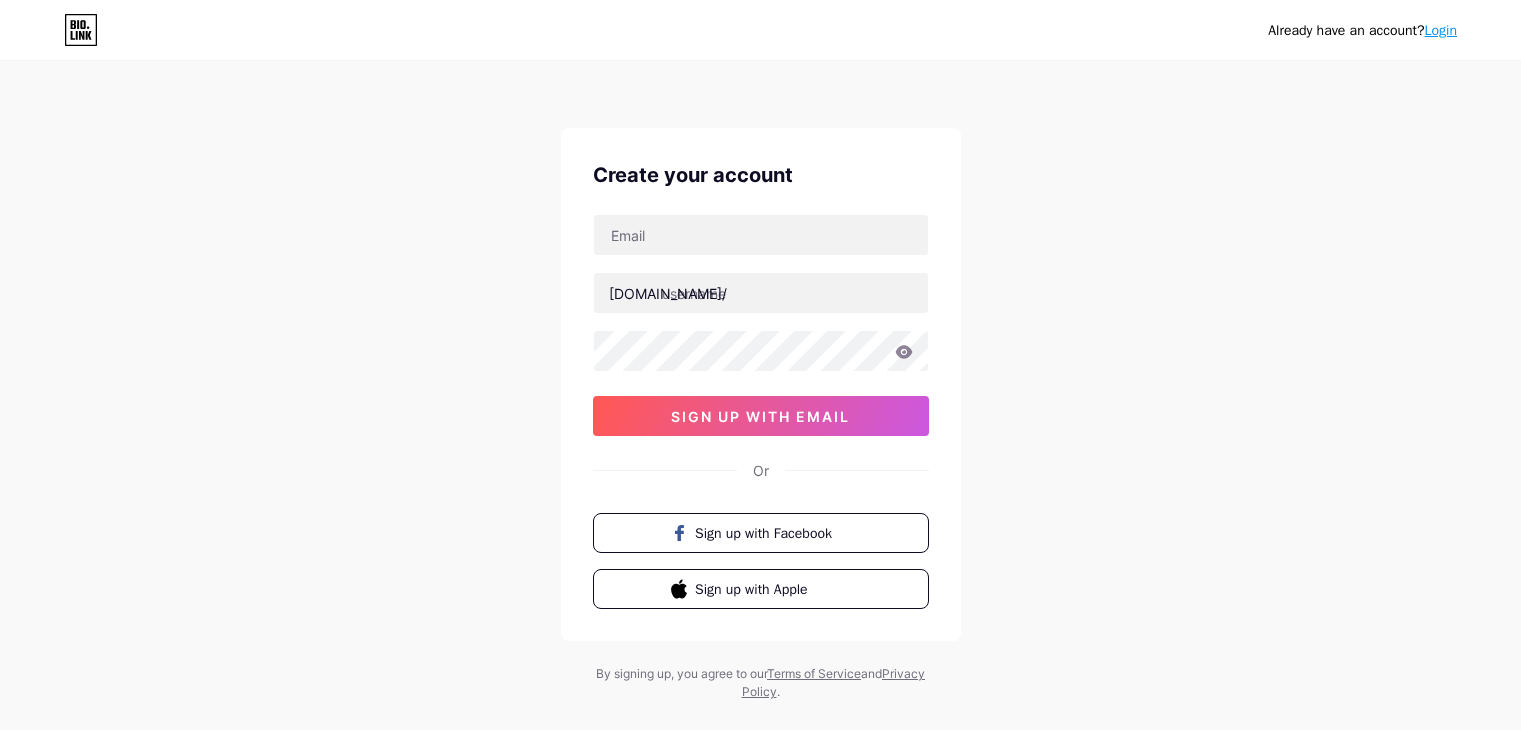scroll, scrollTop: 0, scrollLeft: 0, axis: both 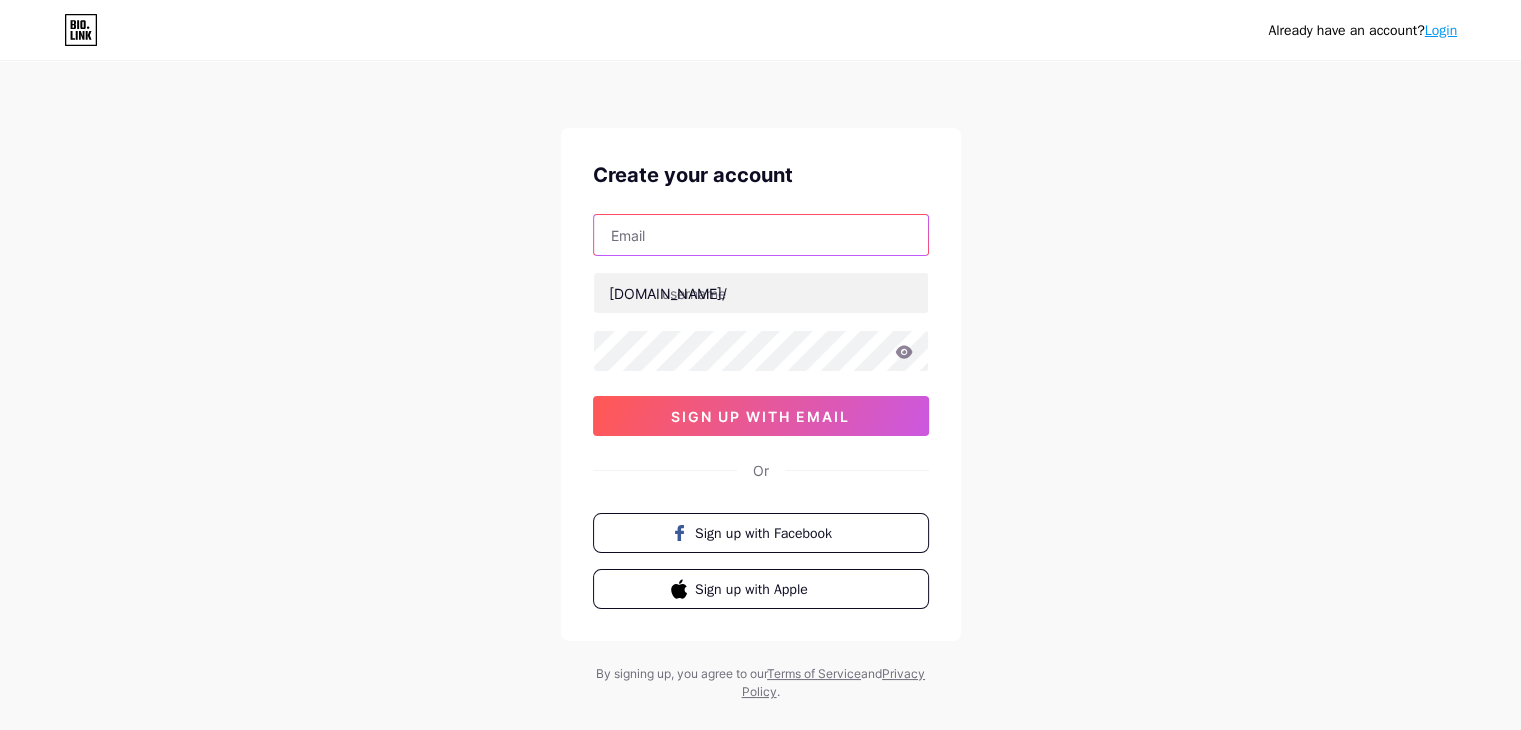 click at bounding box center (761, 235) 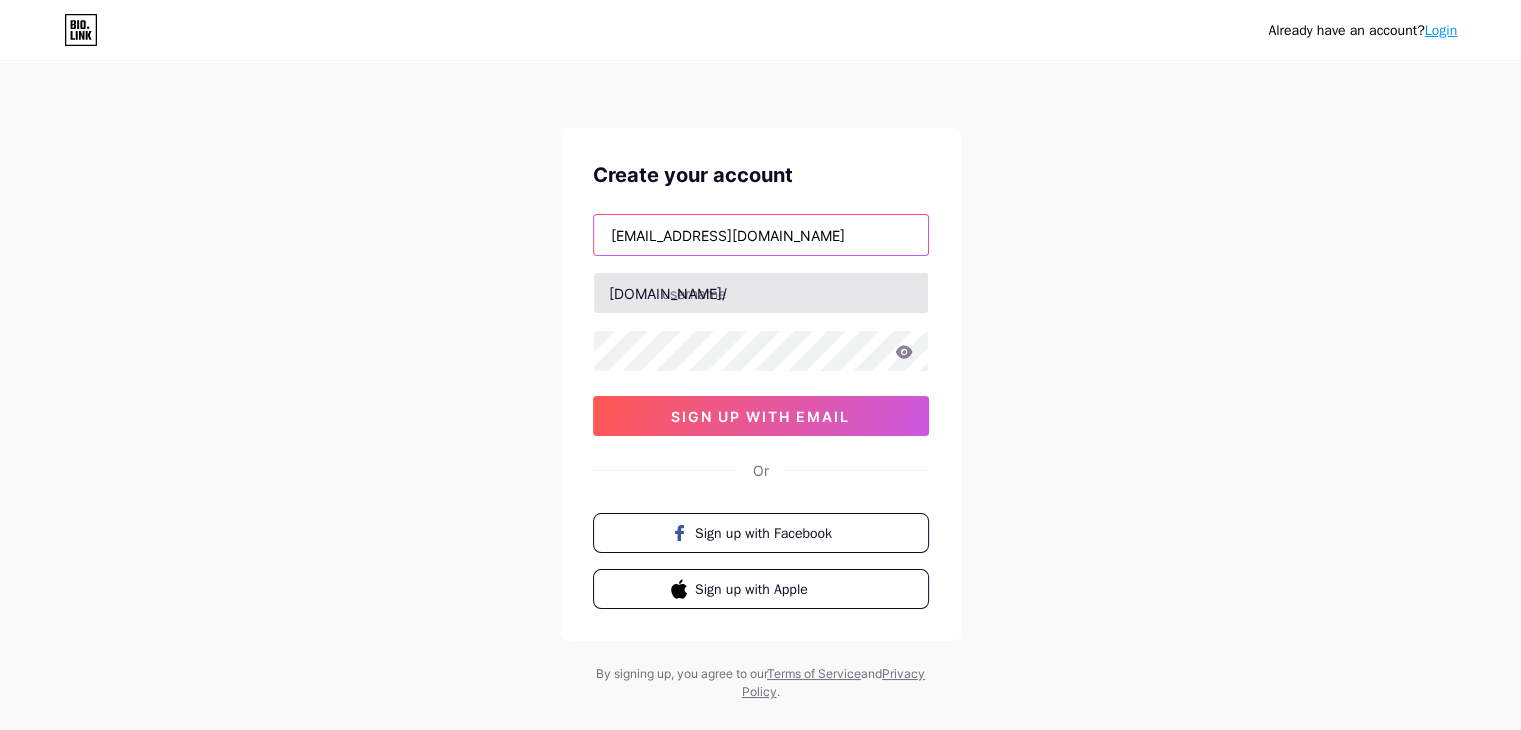 type on "[EMAIL_ADDRESS][DOMAIN_NAME]" 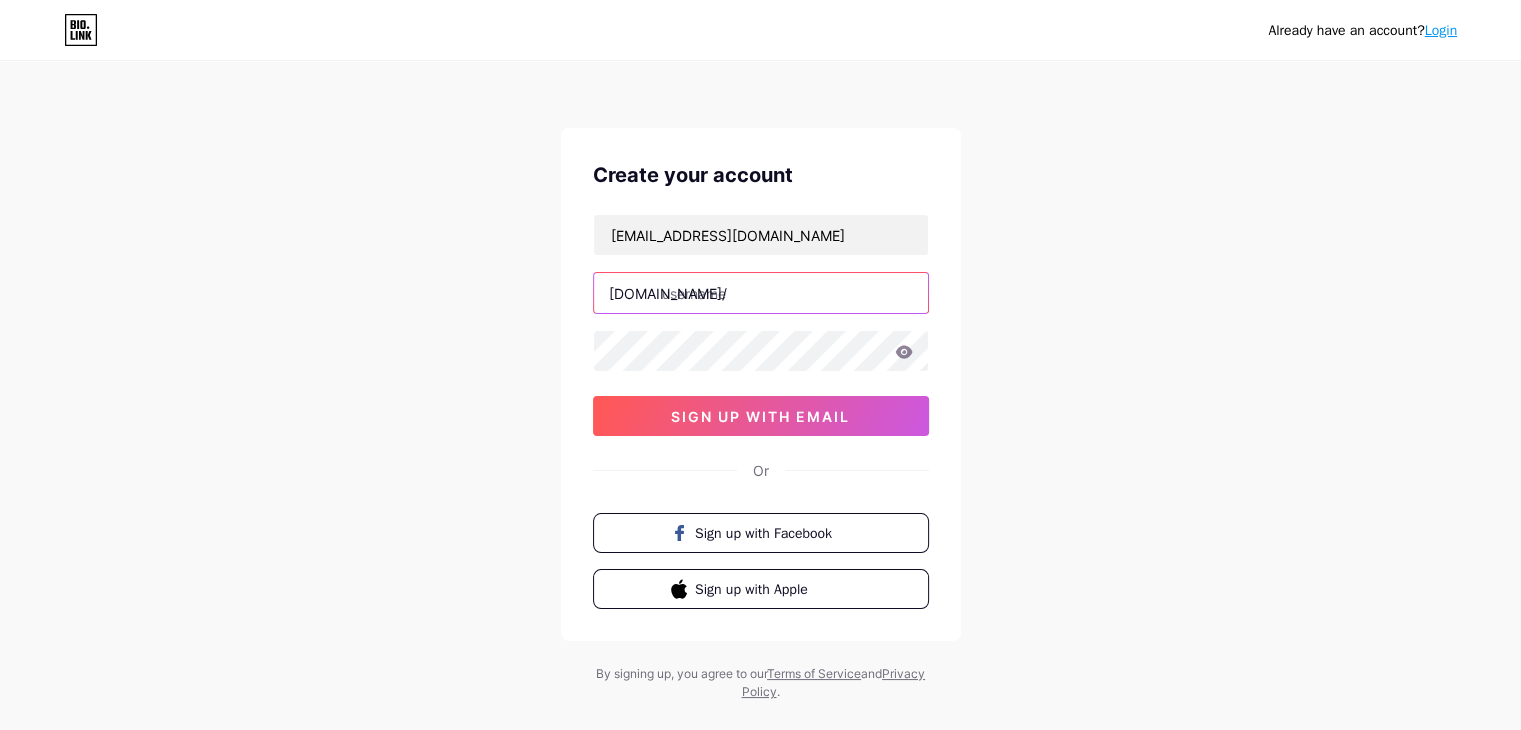 click at bounding box center (761, 293) 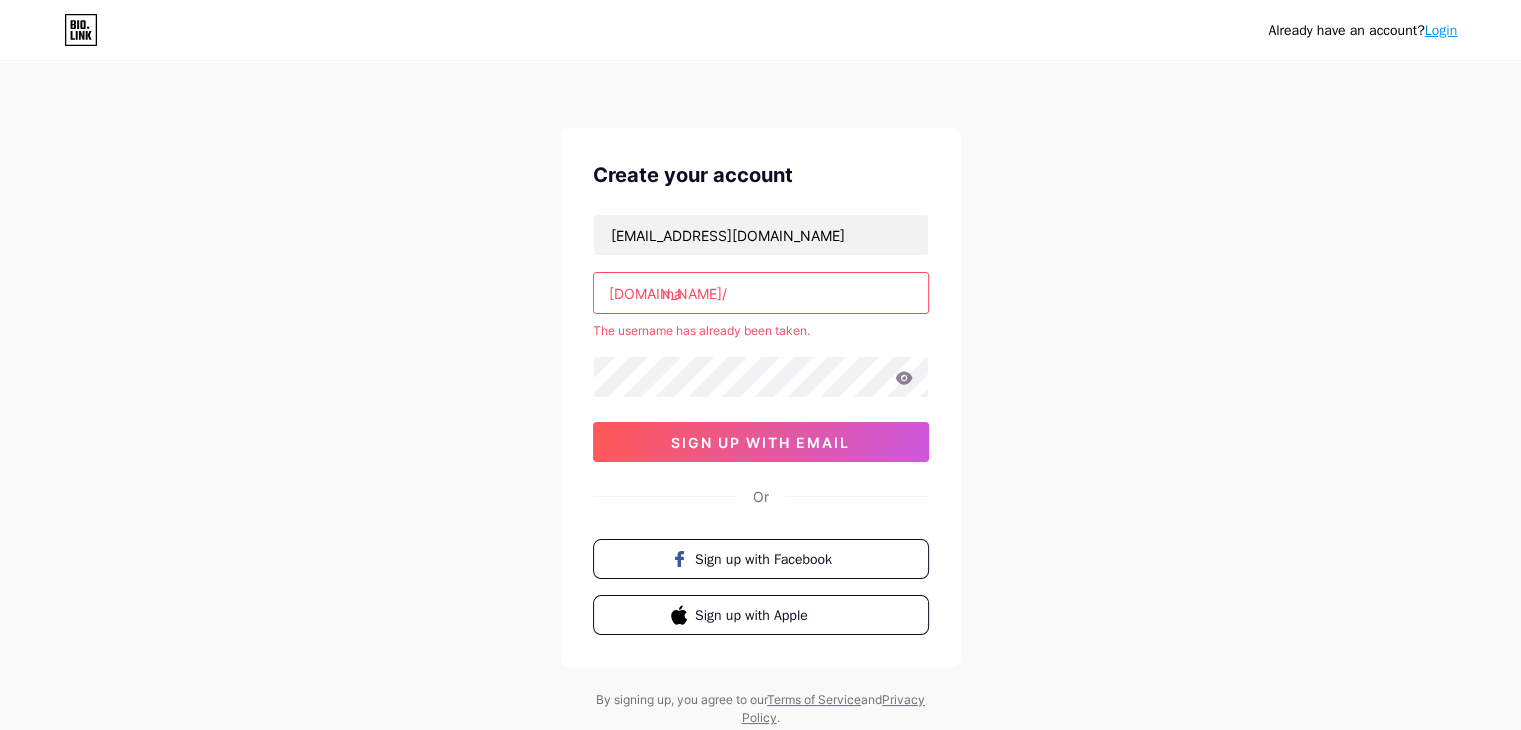 type on "m" 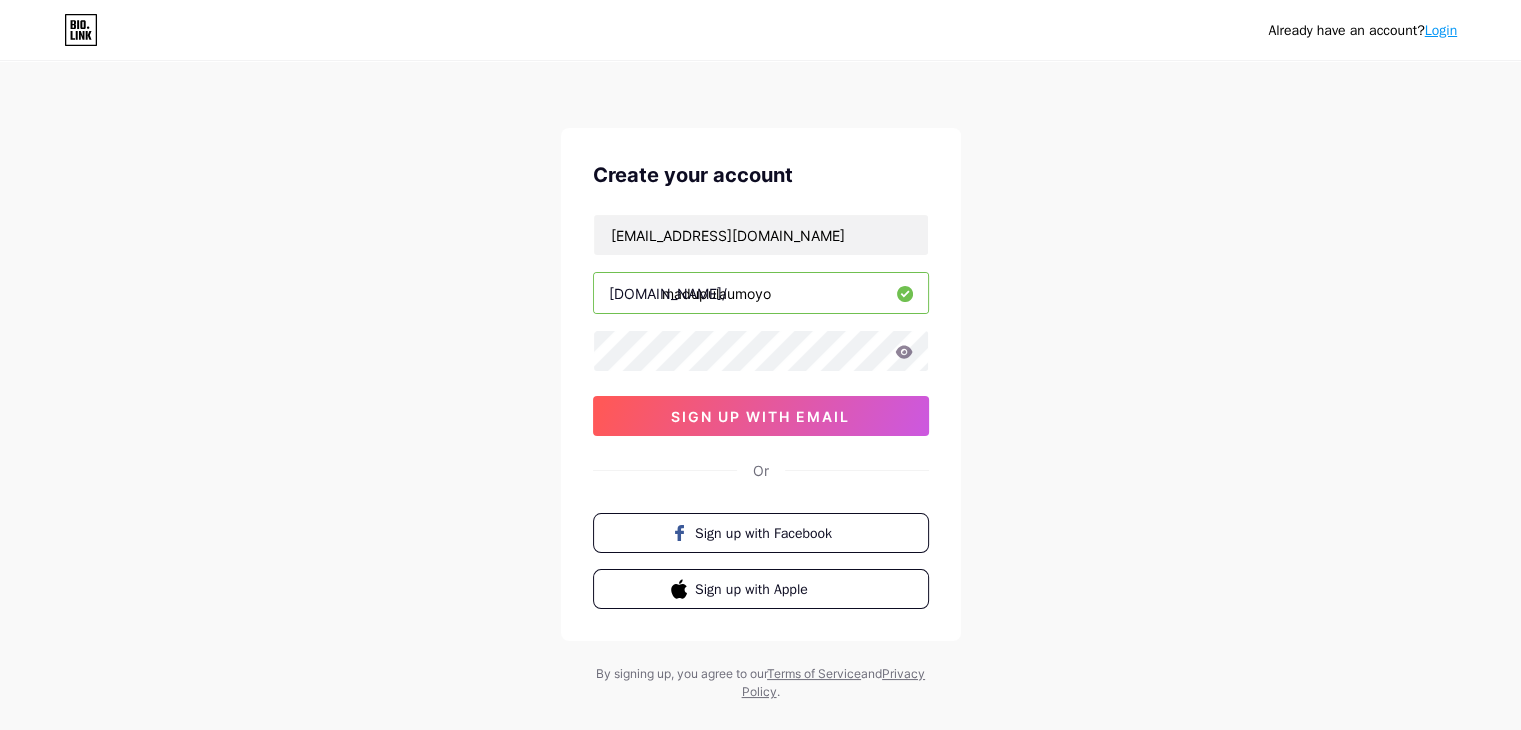 type on "madupulaumoyo" 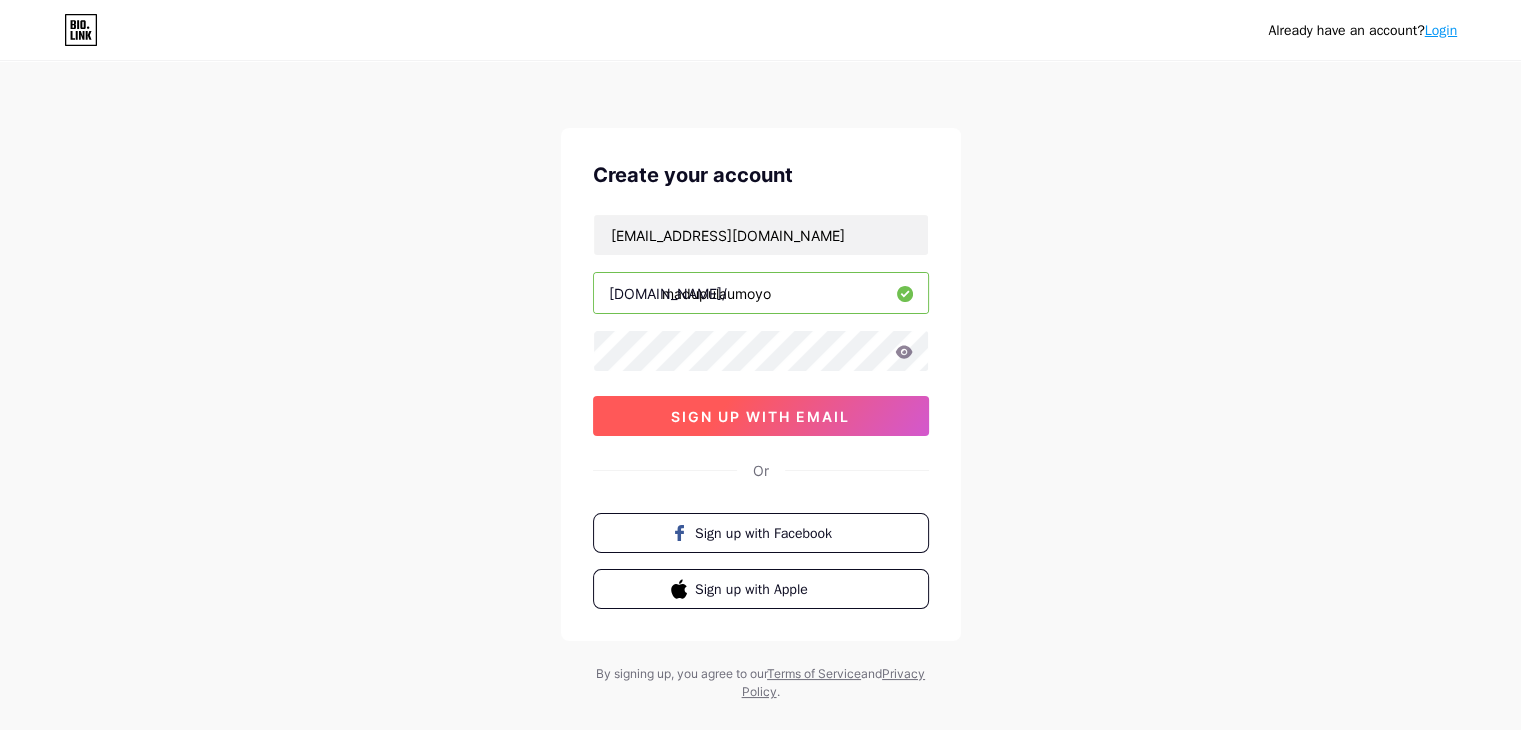 click on "sign up with email" at bounding box center [760, 416] 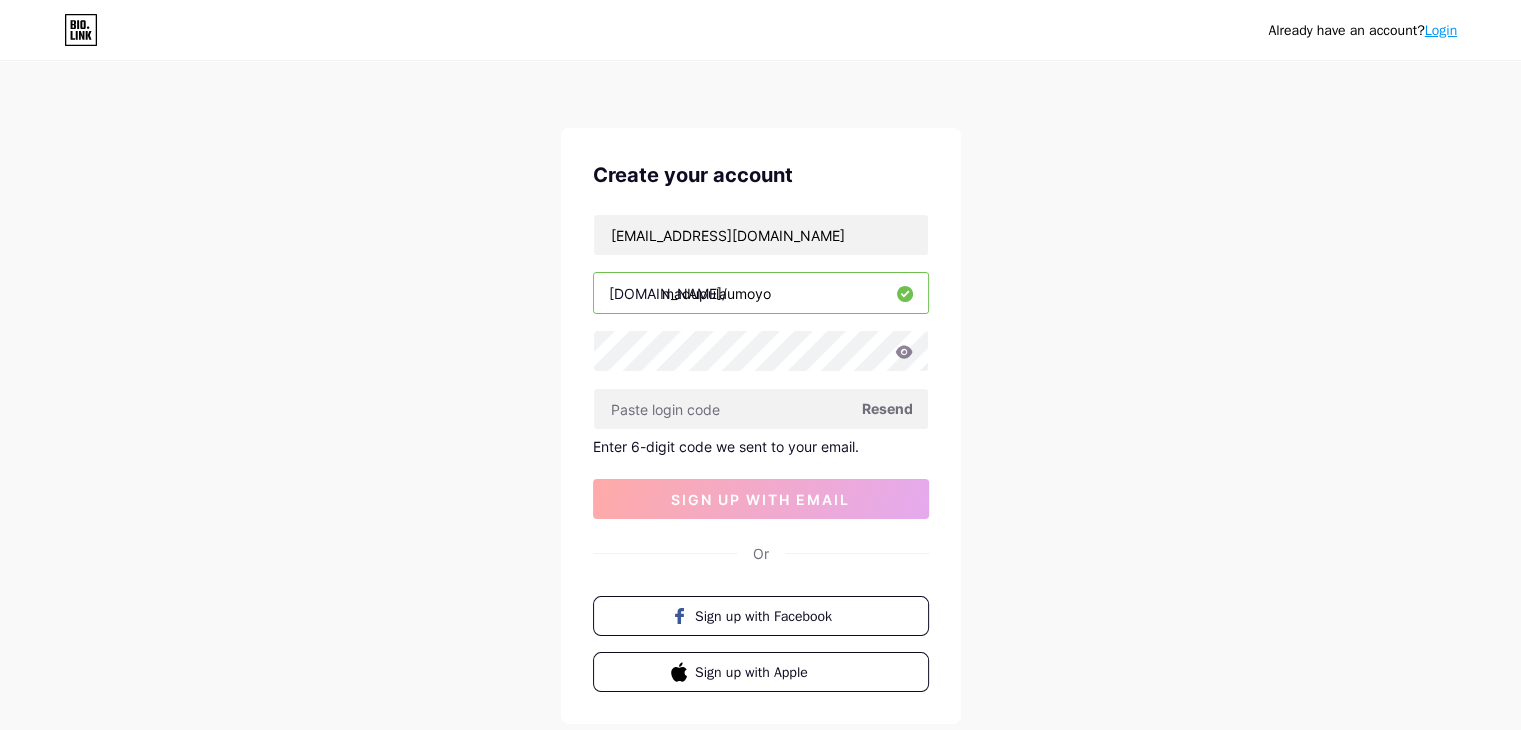 click on "Resend" at bounding box center [887, 408] 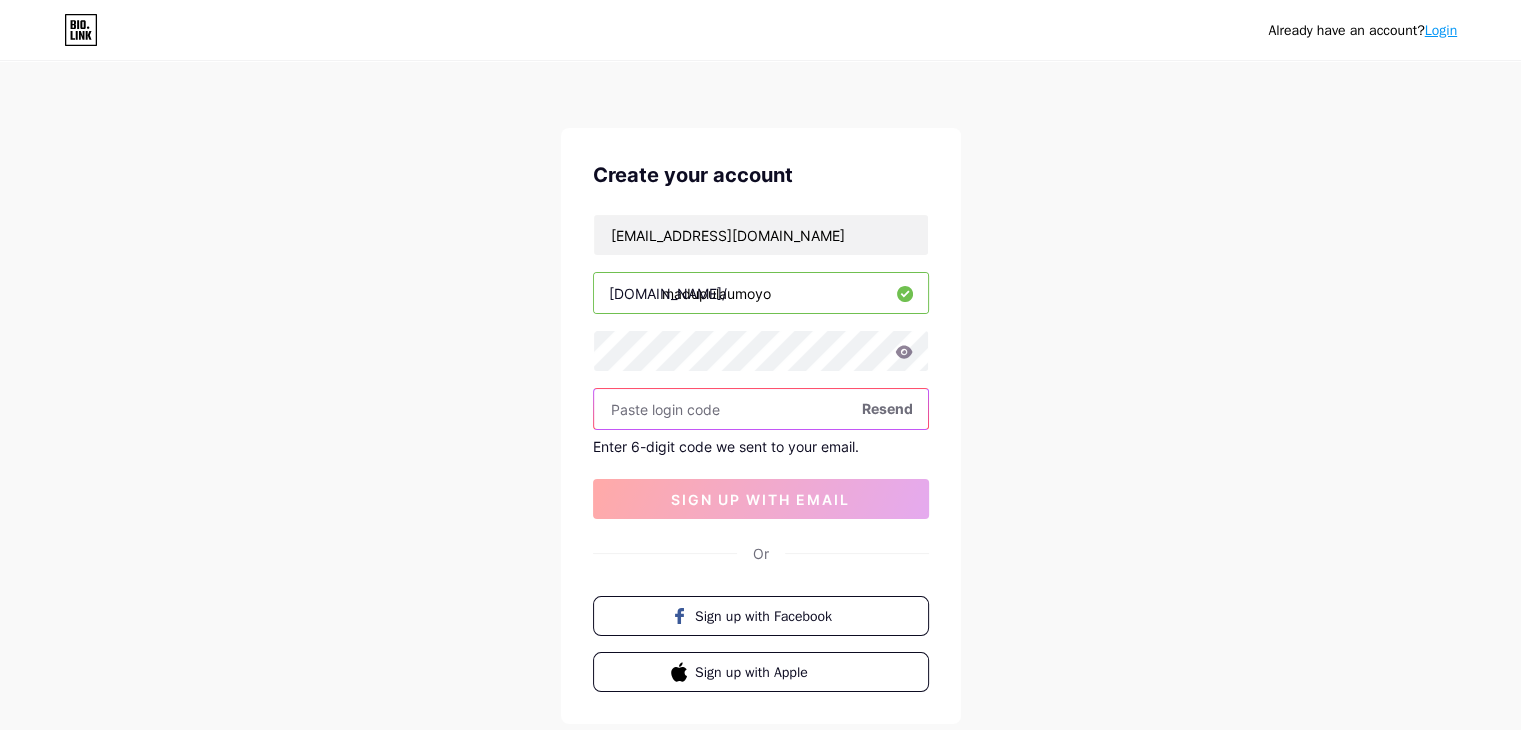 paste on "683338" 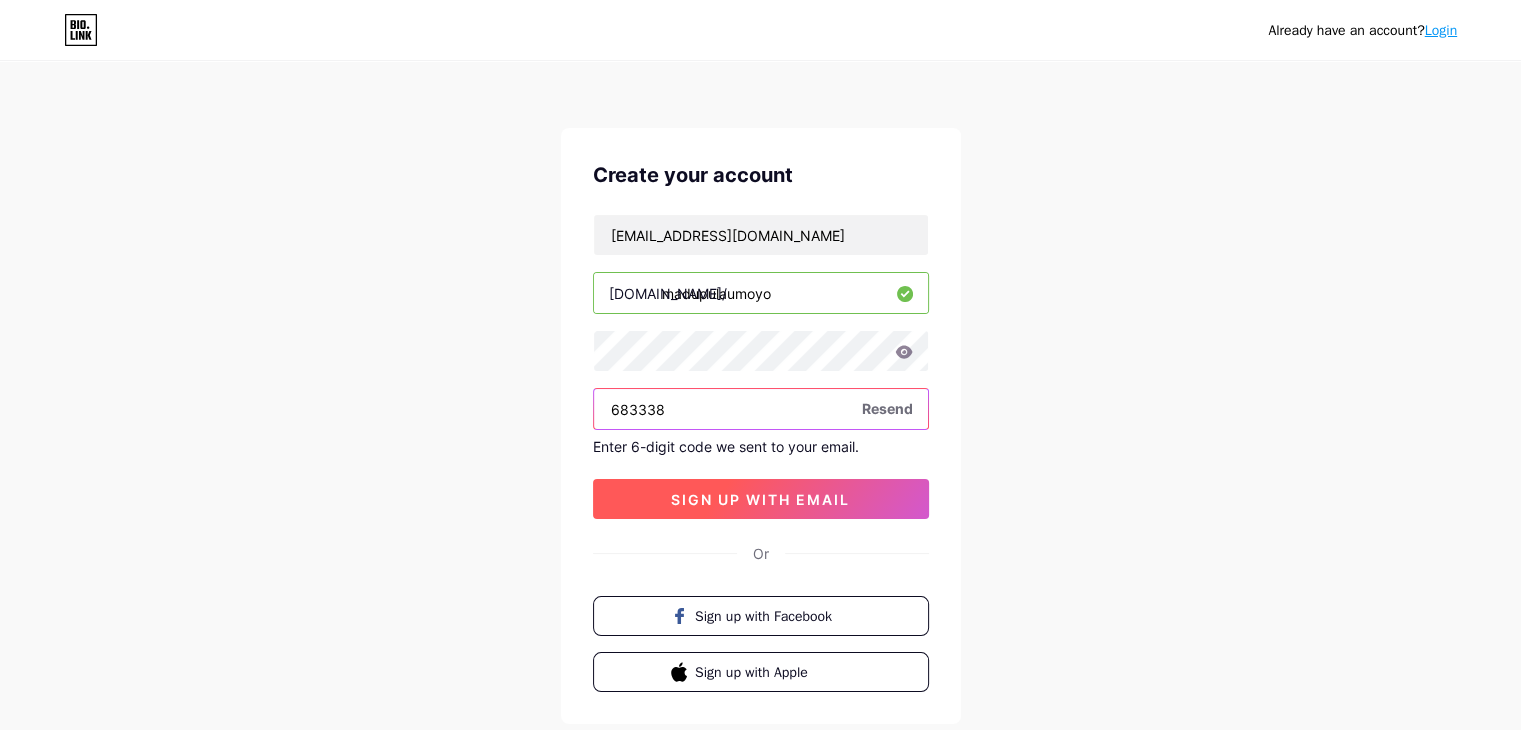 type on "683338" 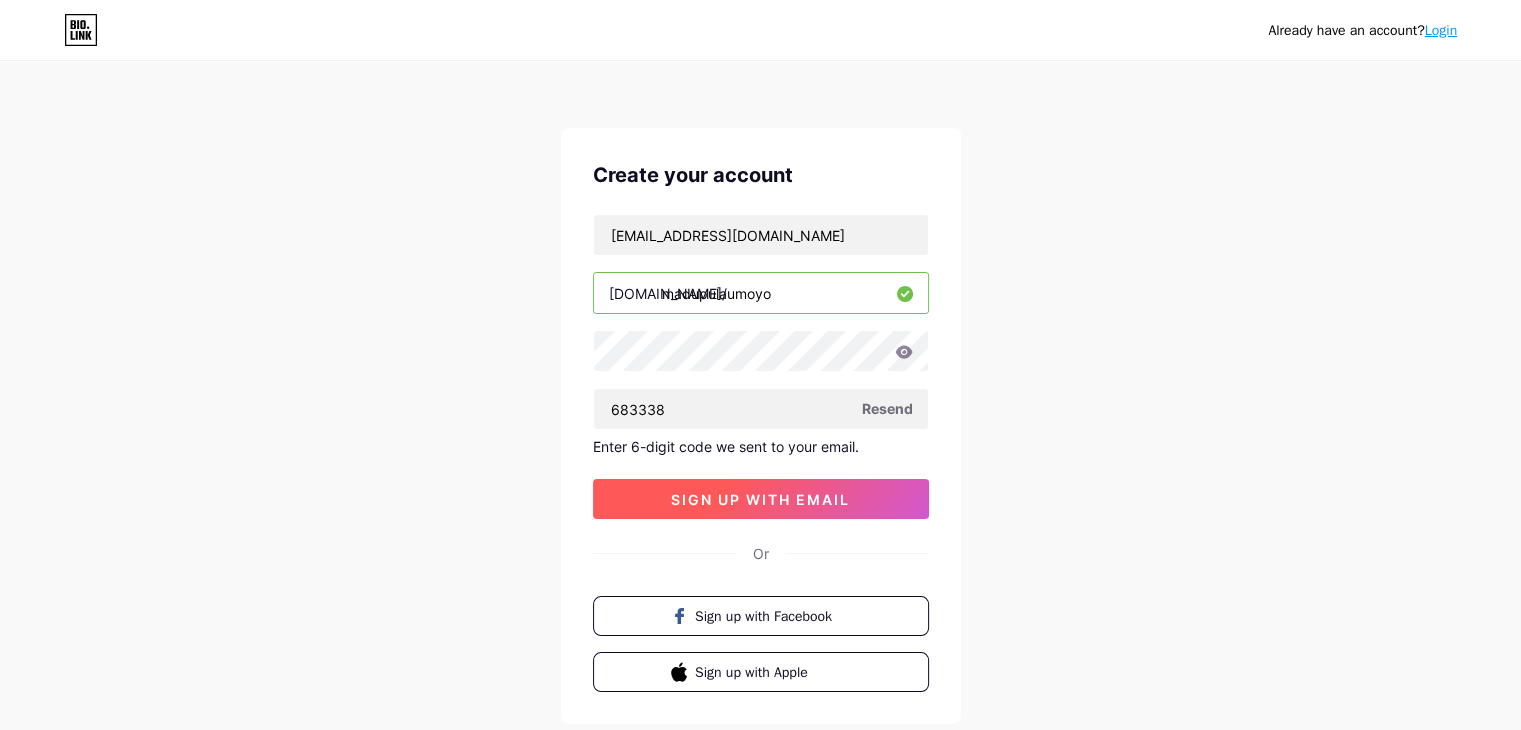 click on "sign up with email" at bounding box center (761, 499) 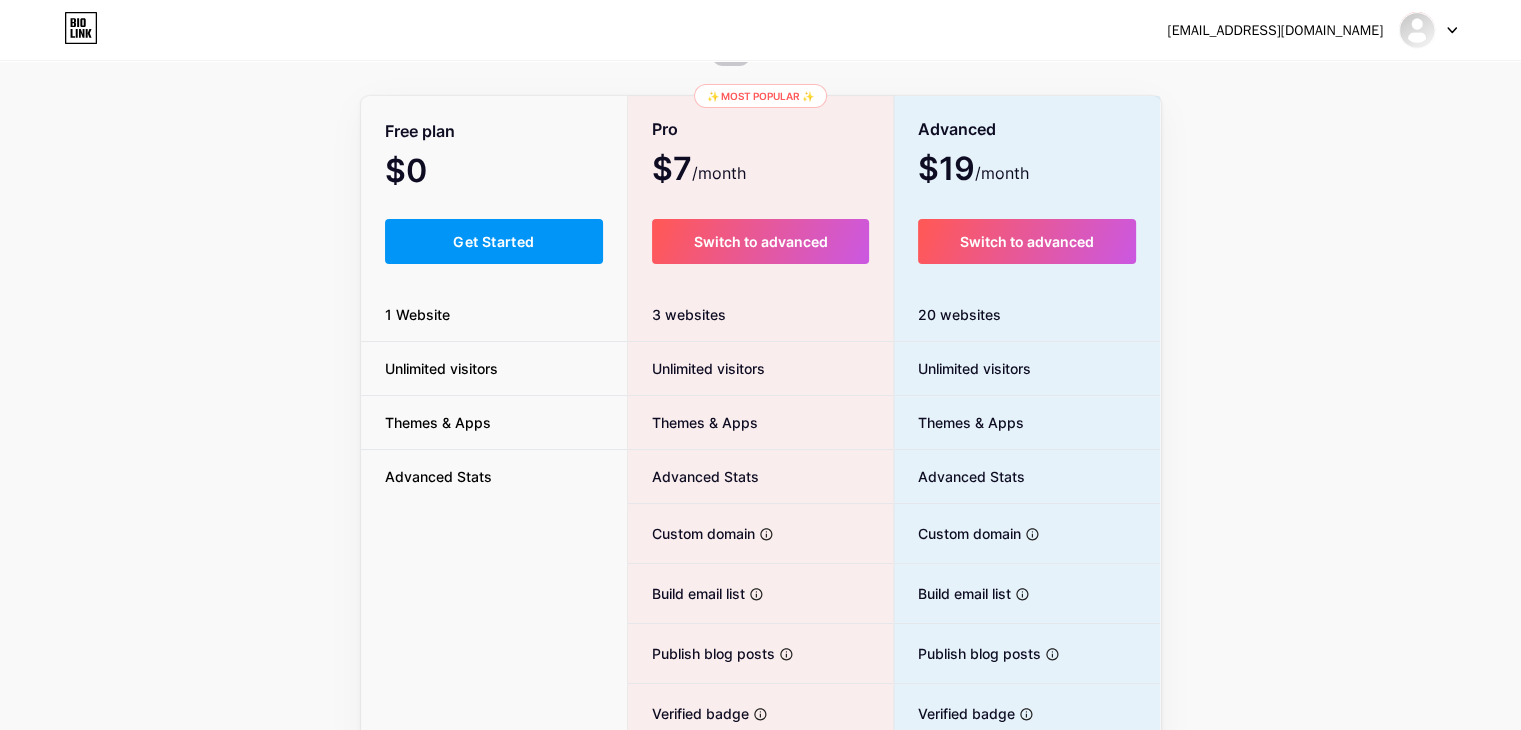 scroll, scrollTop: 0, scrollLeft: 0, axis: both 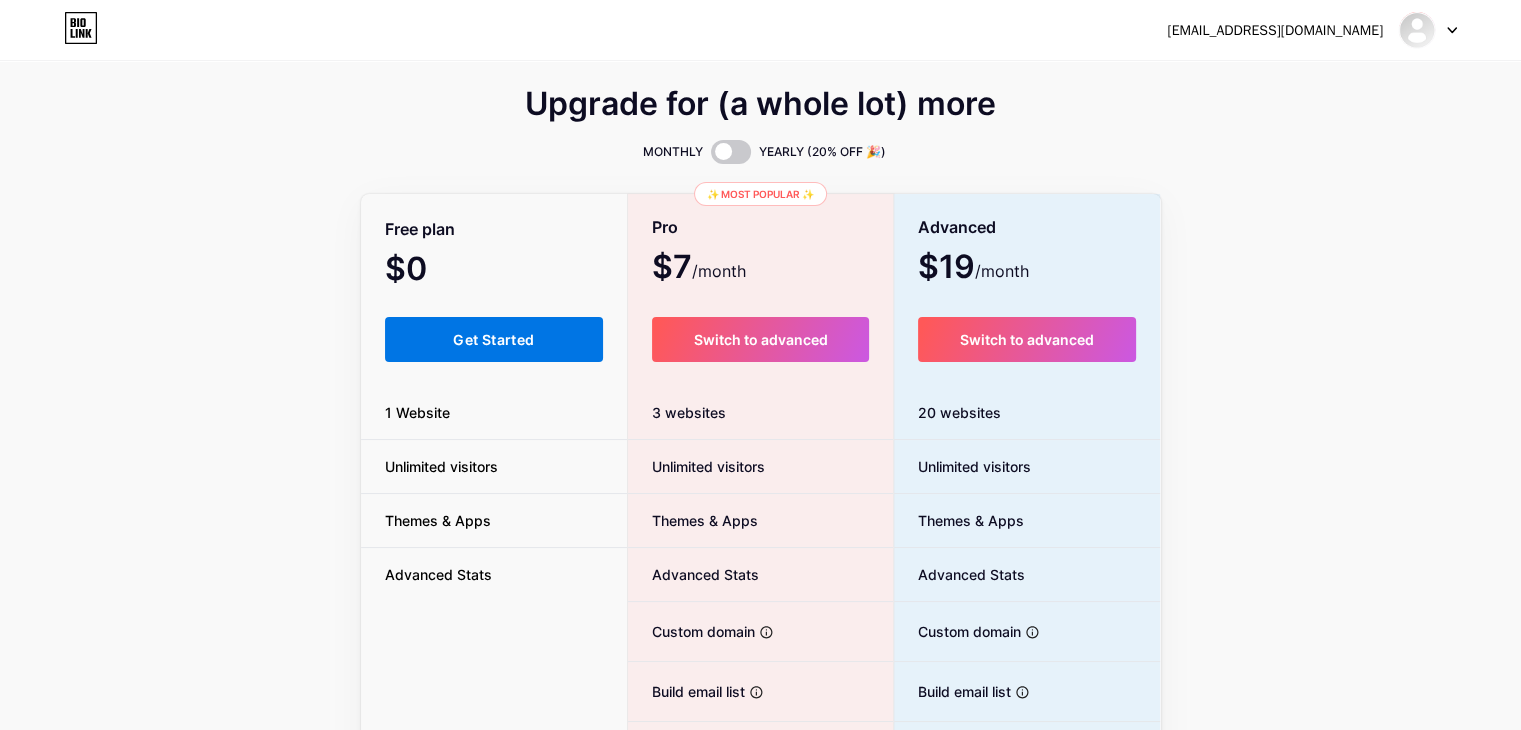 click on "Get Started" at bounding box center [493, 339] 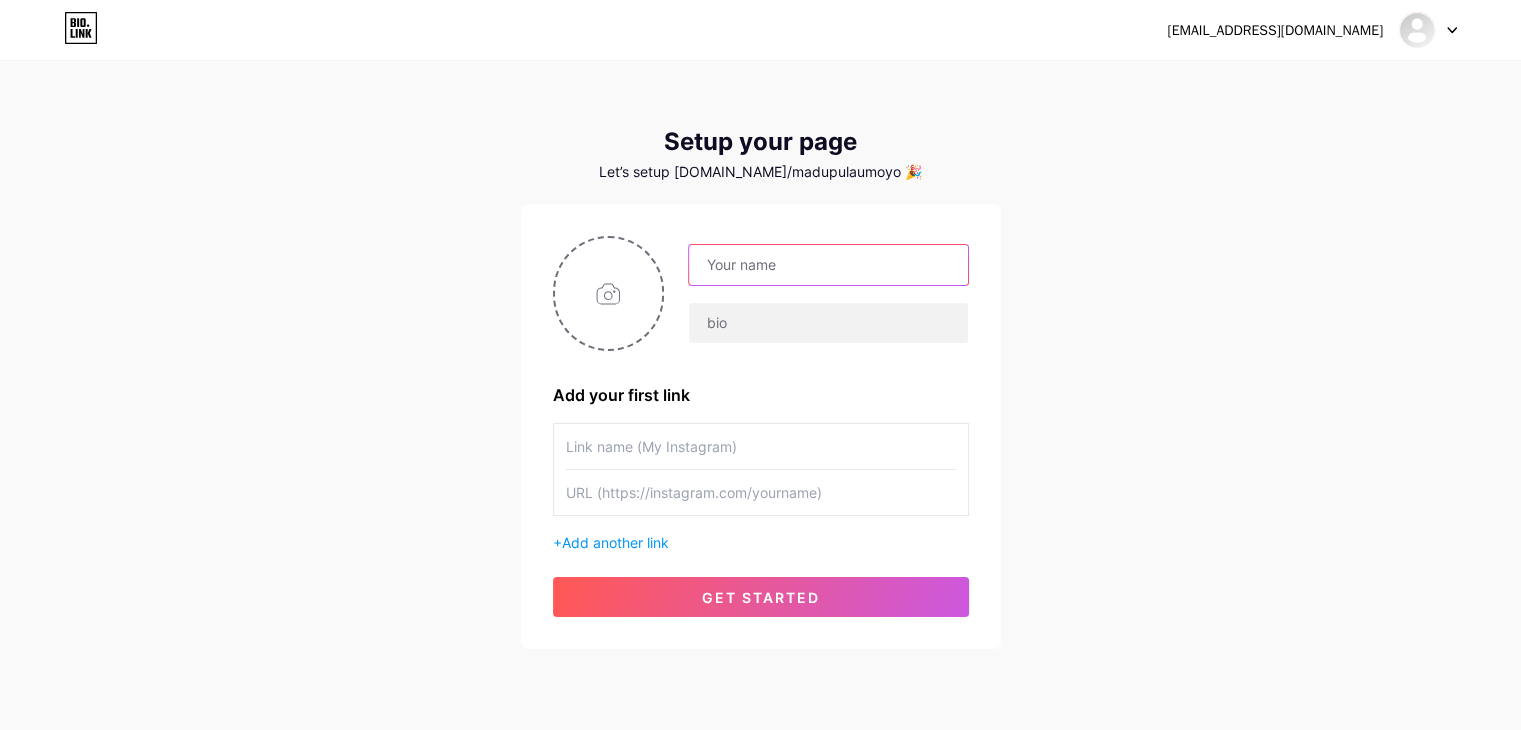 click at bounding box center (828, 265) 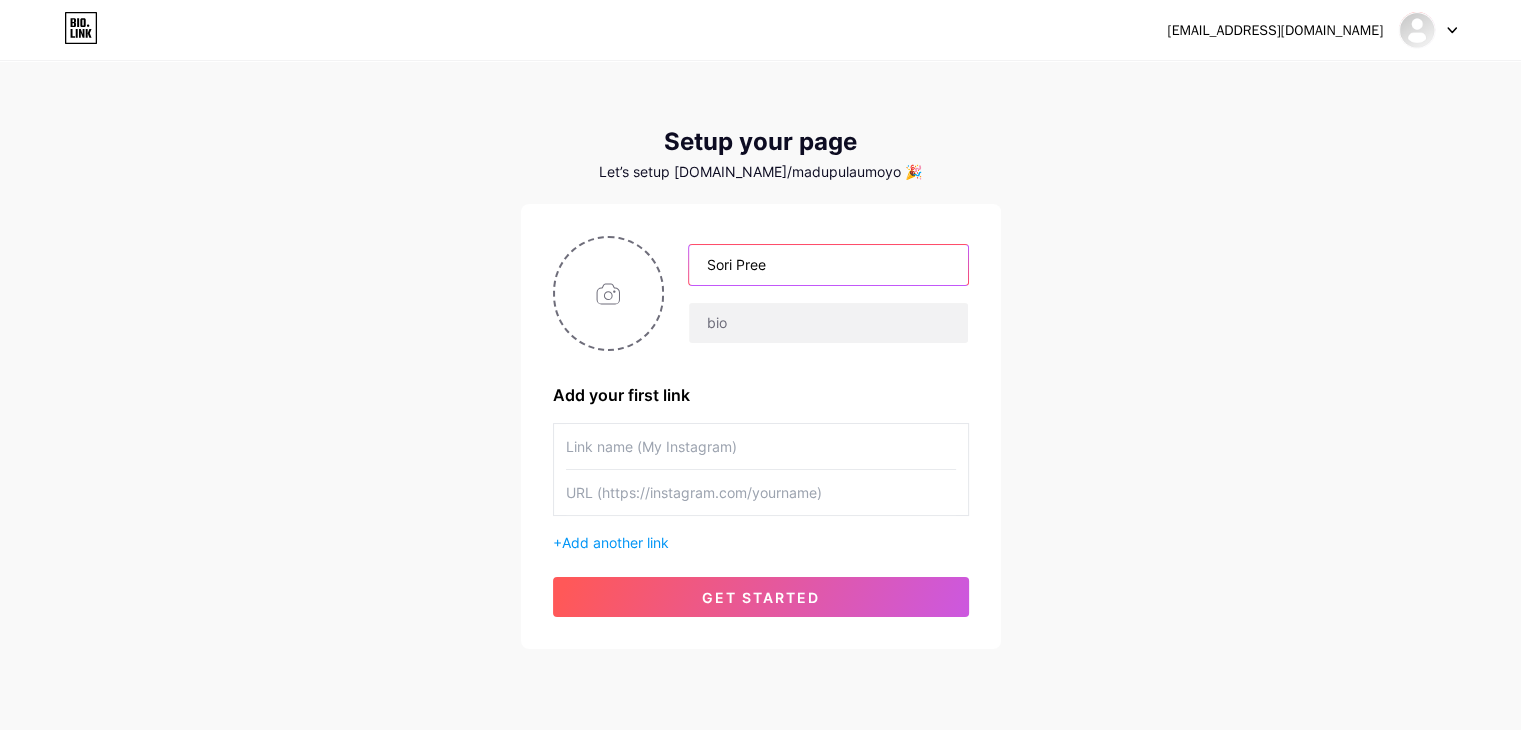 type on "Sori Pree" 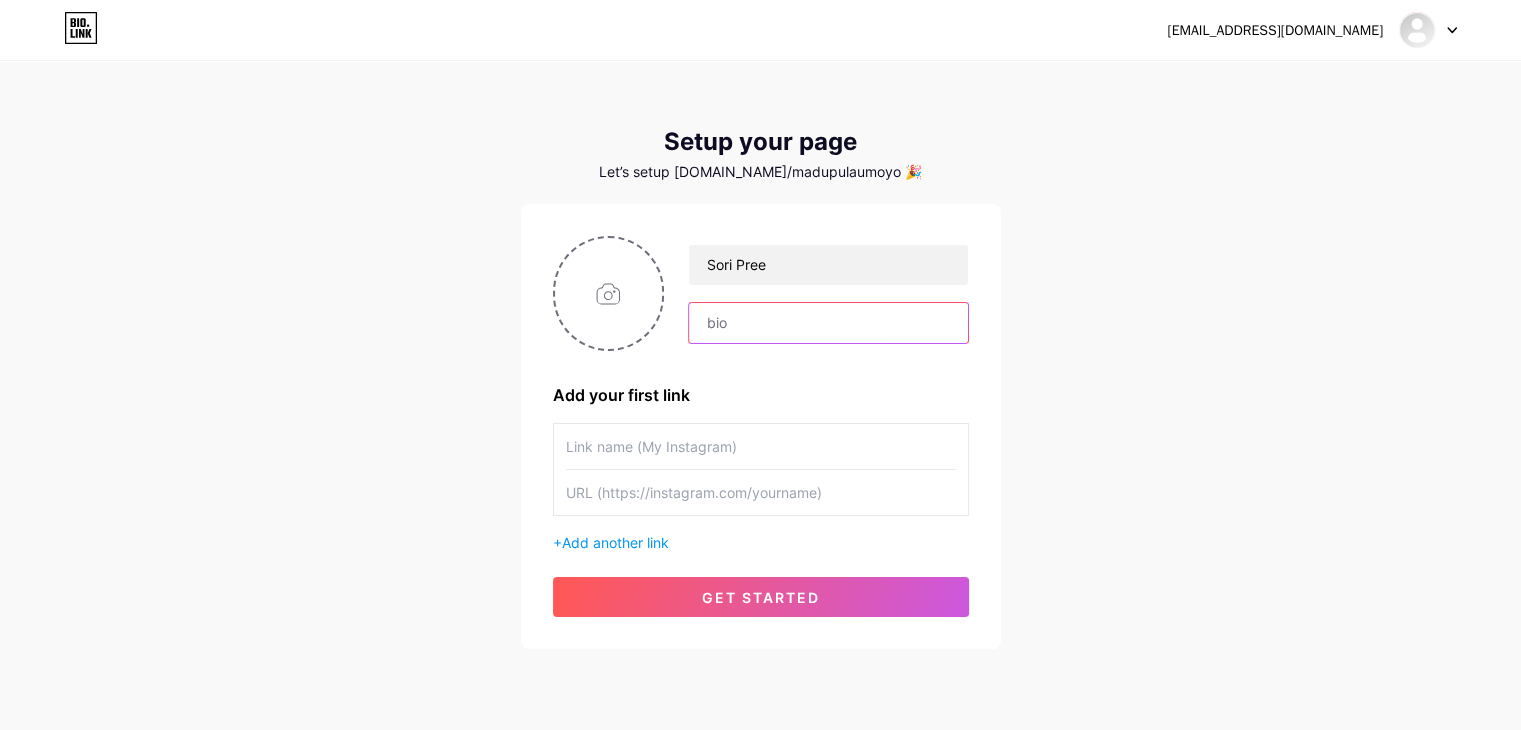 click at bounding box center (828, 323) 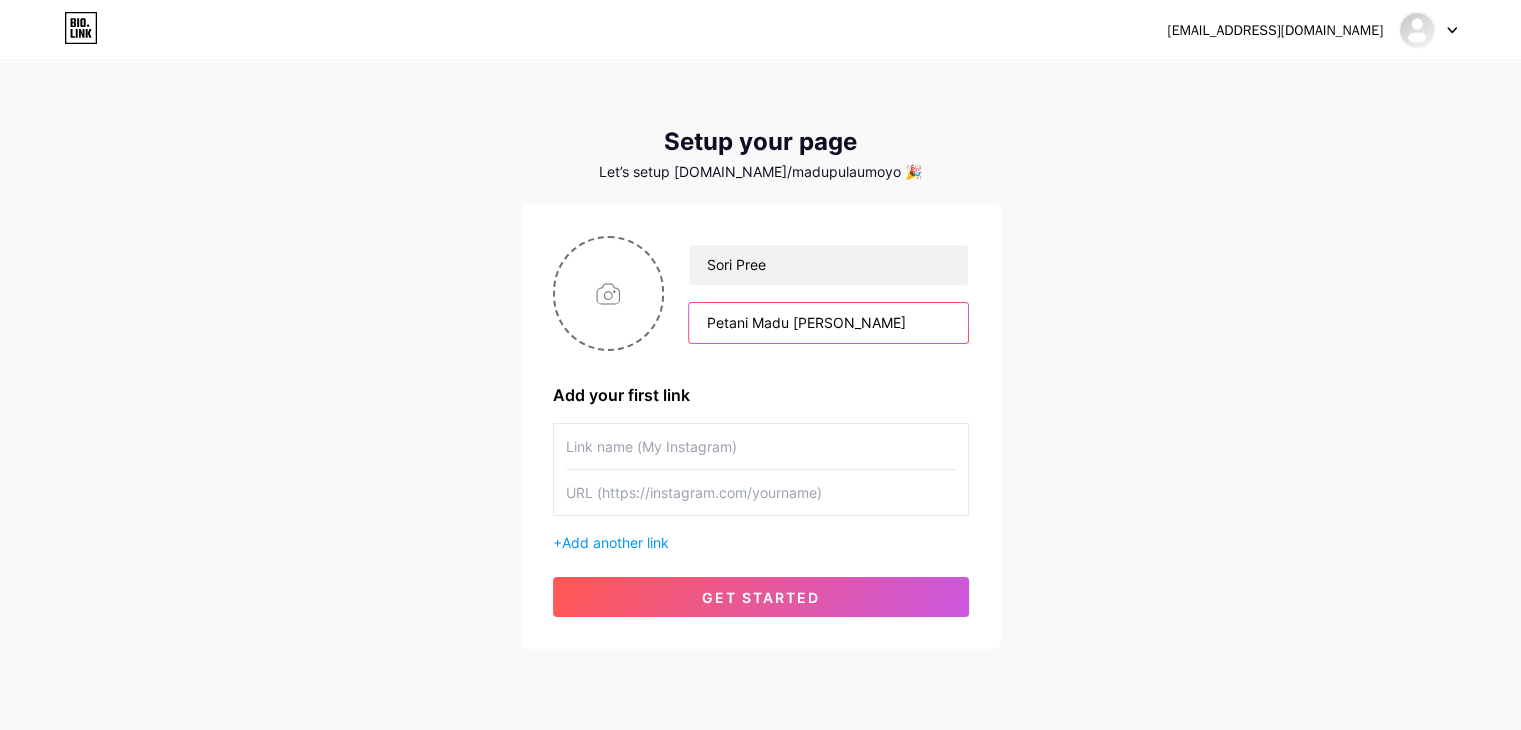 click on "Petani Madu [PERSON_NAME]" at bounding box center [828, 323] 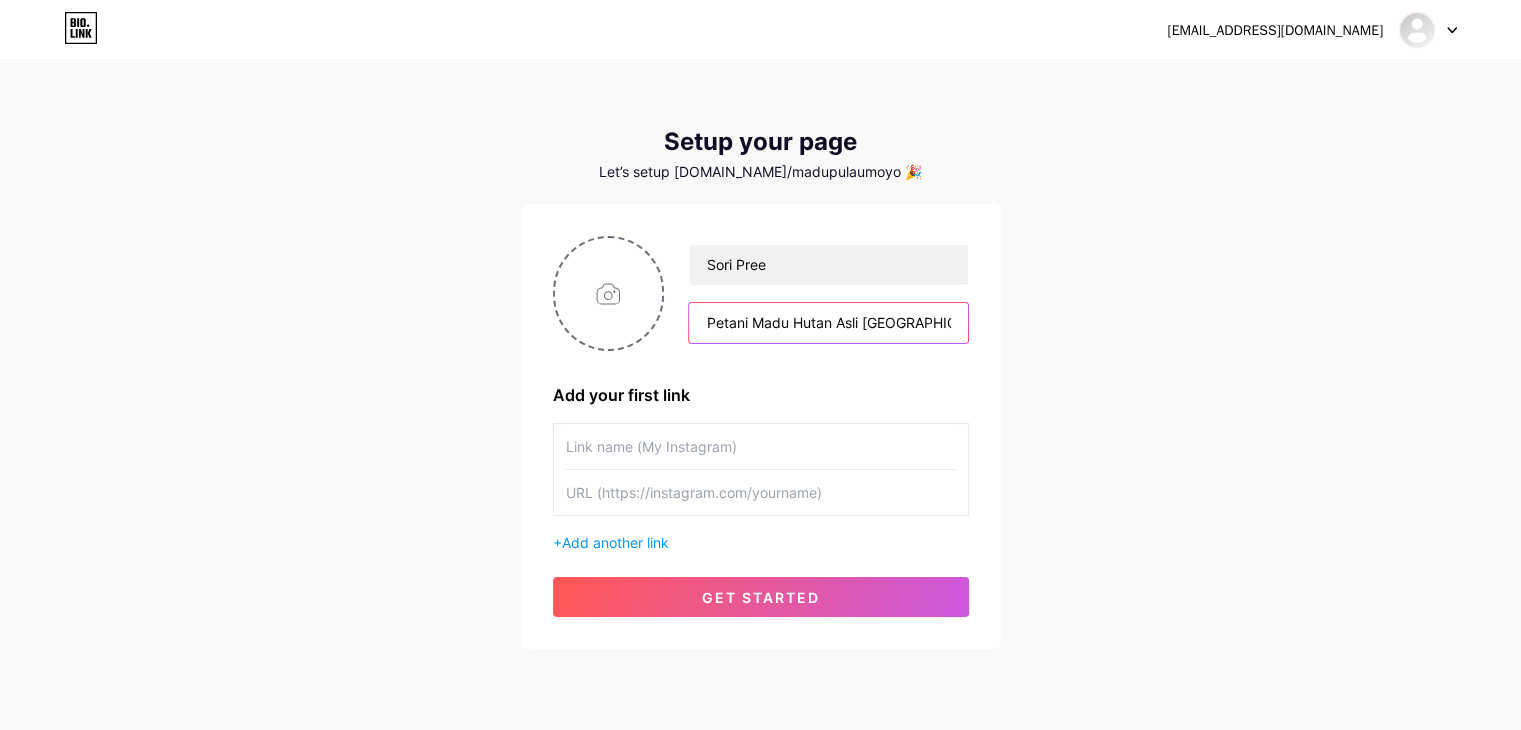 type on "Petani Madu Hutan Asli [GEOGRAPHIC_DATA]" 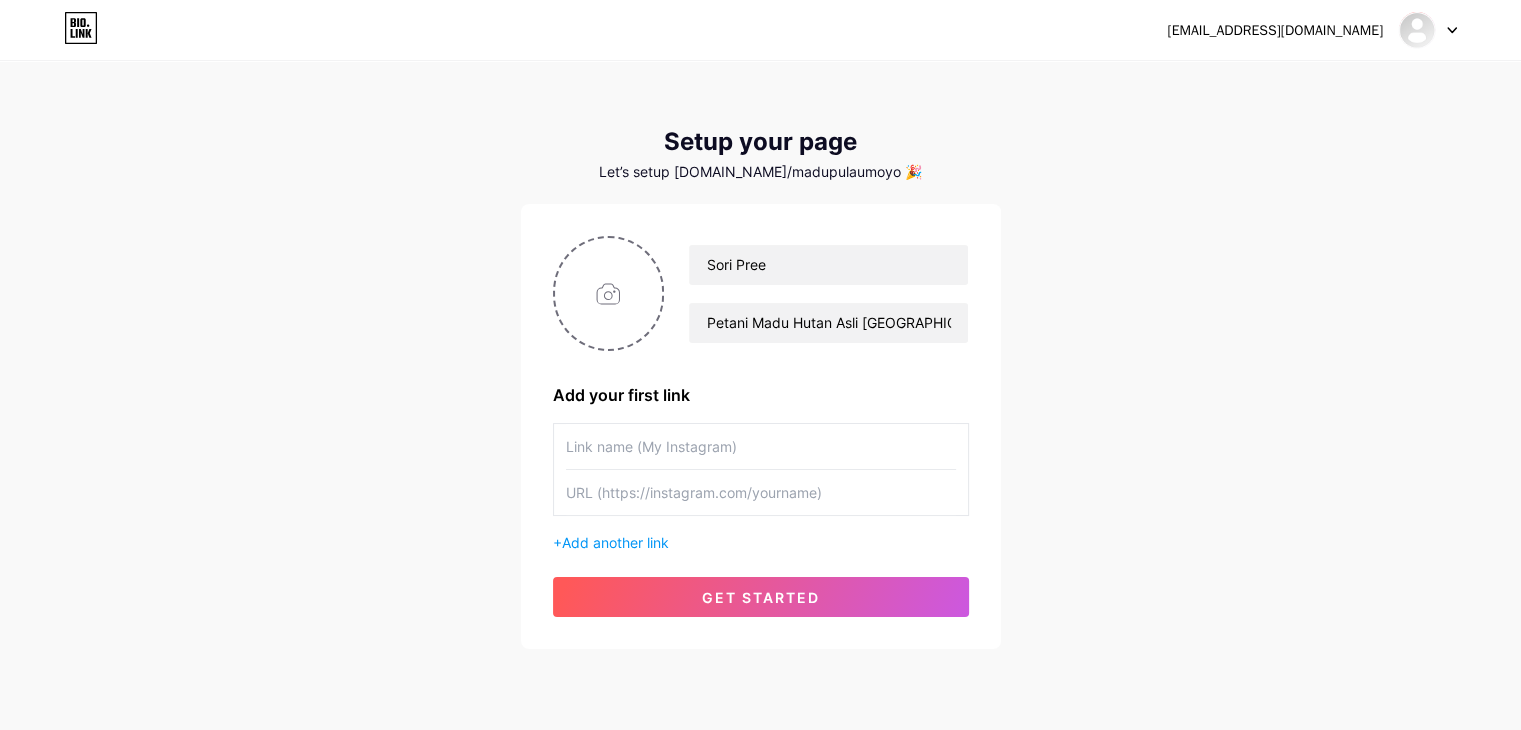 click at bounding box center [761, 446] 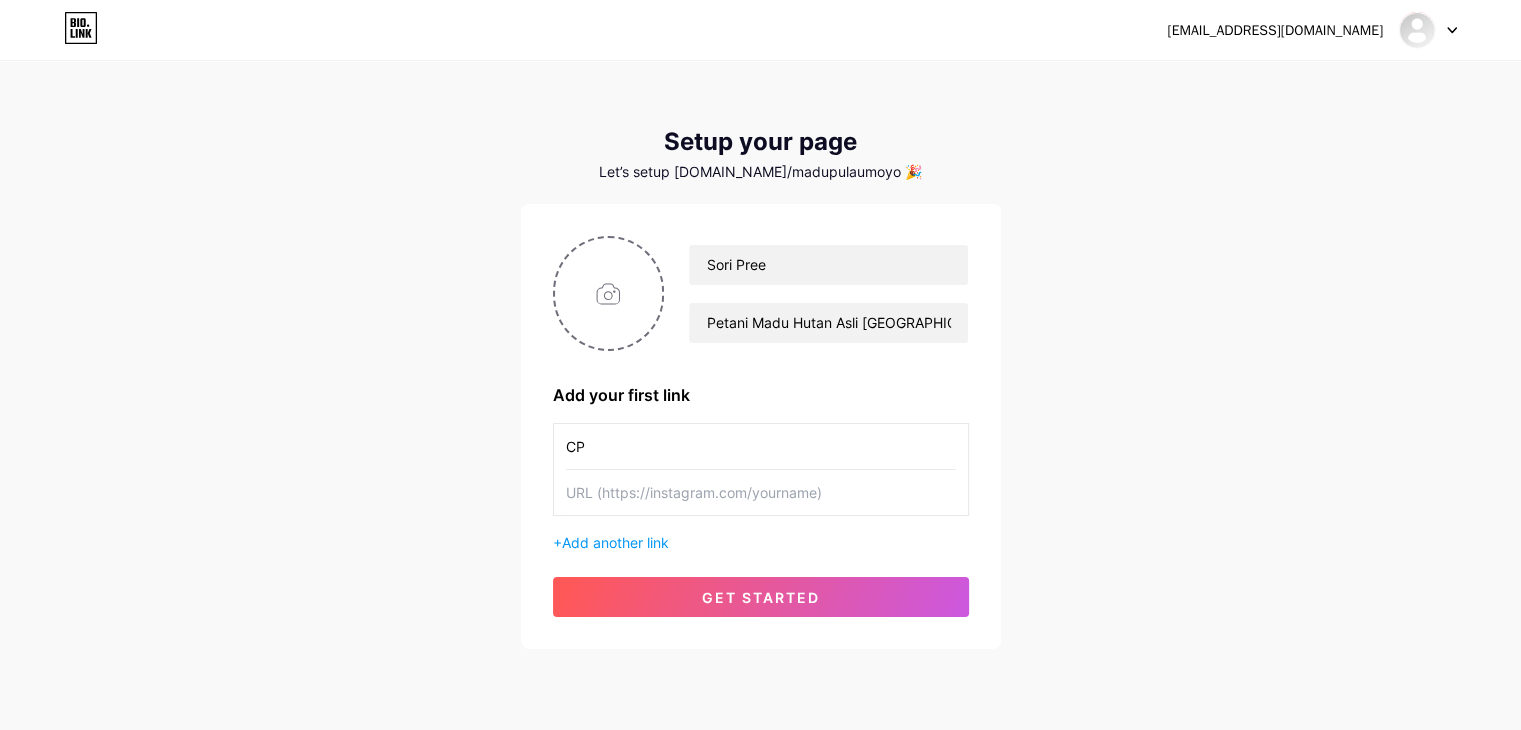 type on "C" 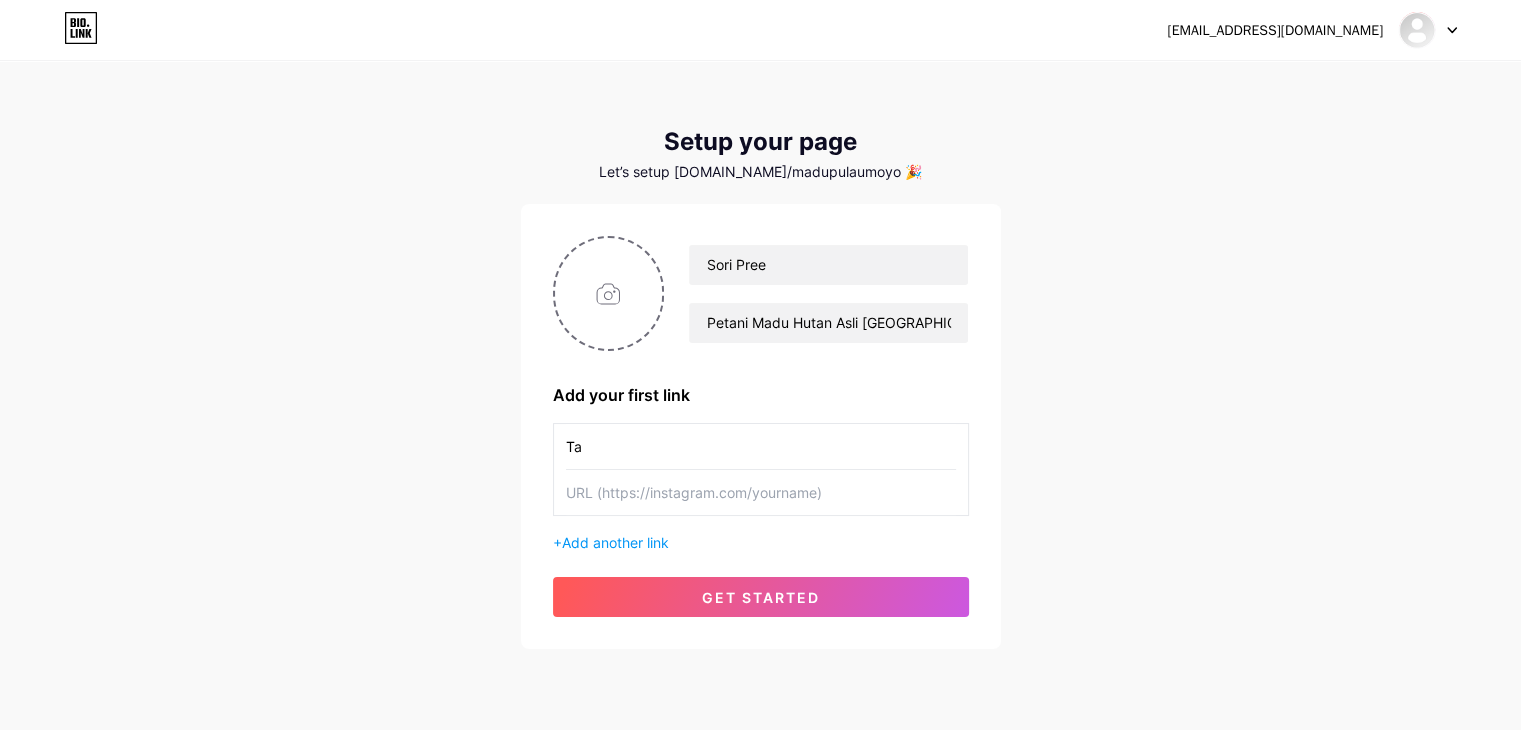 type on "T" 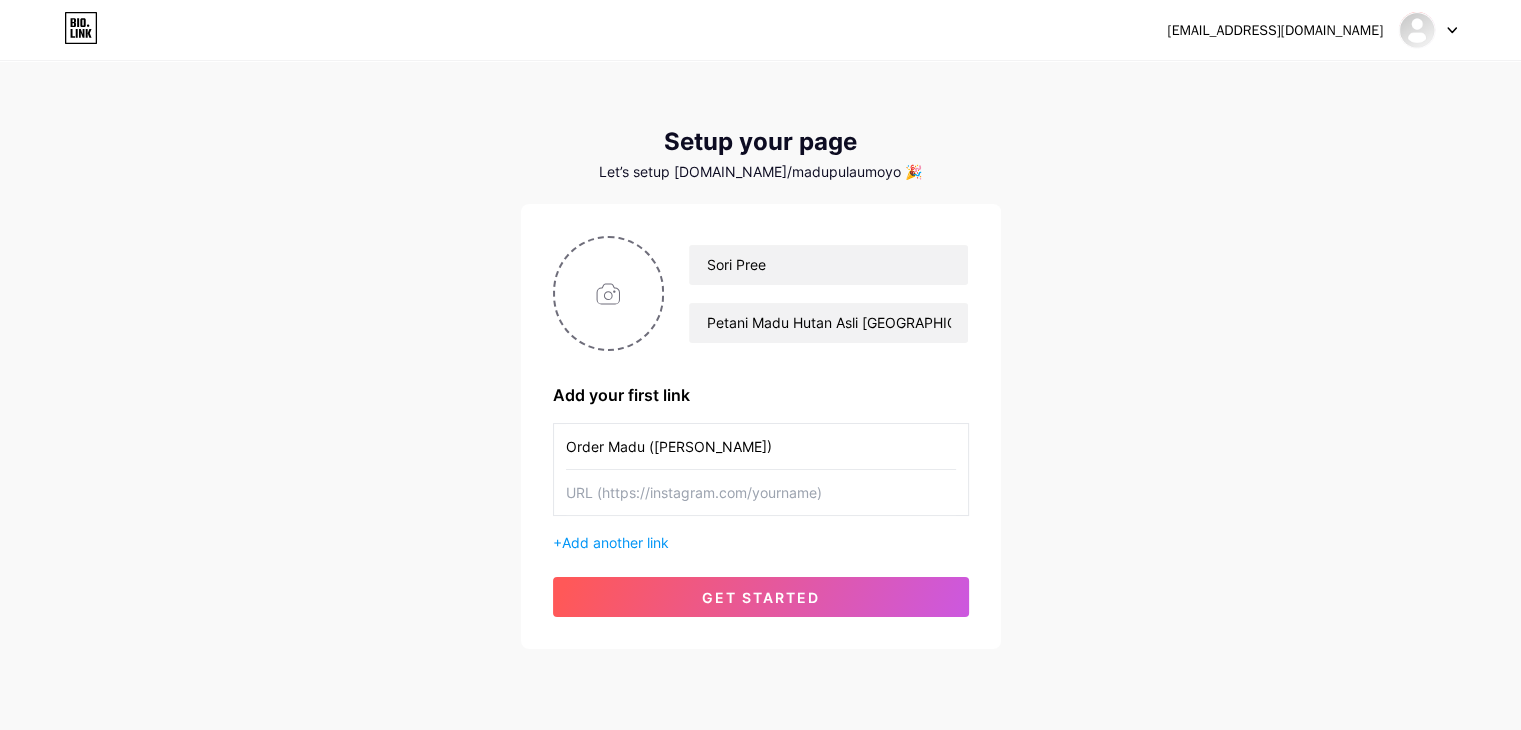type on "Order Madu ([PERSON_NAME])" 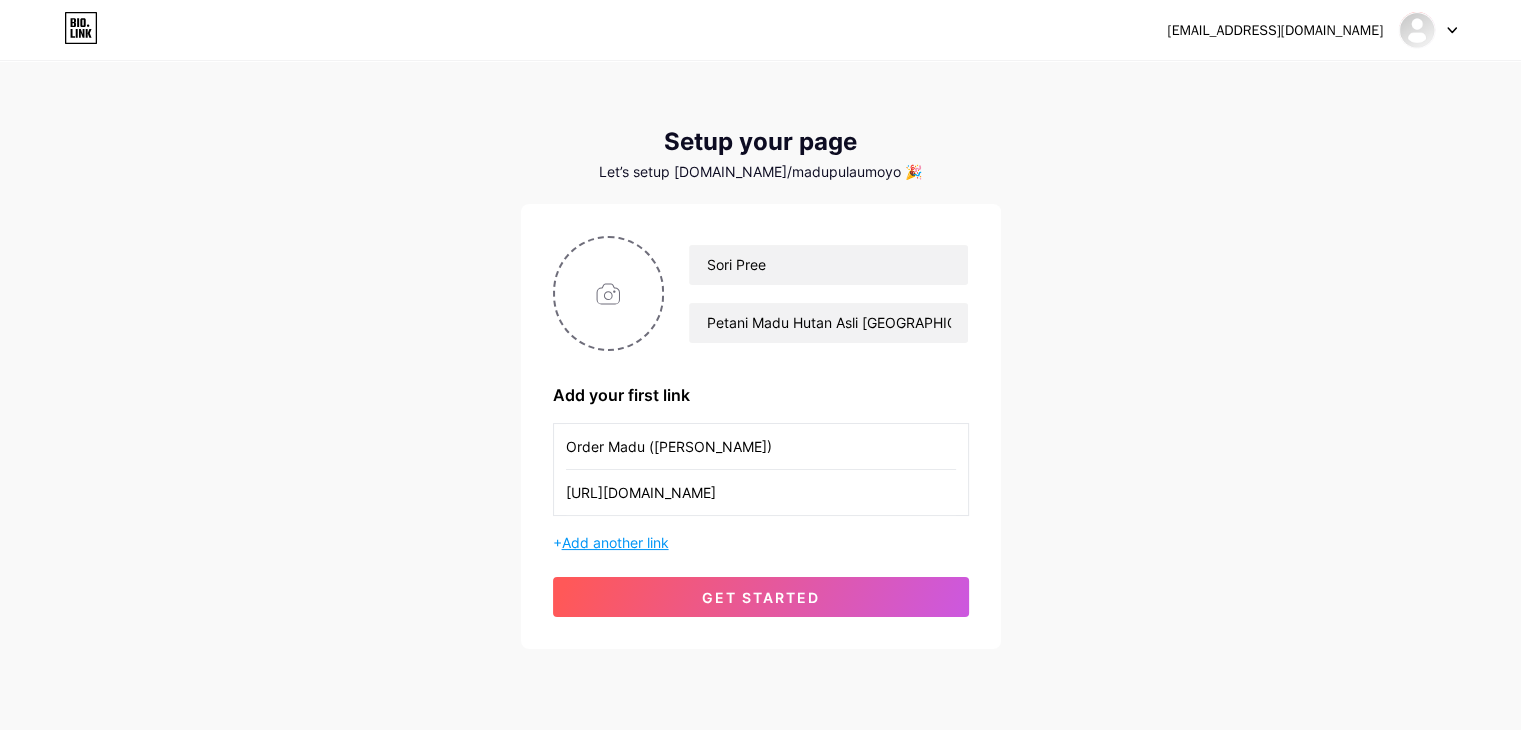 type on "[URL][DOMAIN_NAME]" 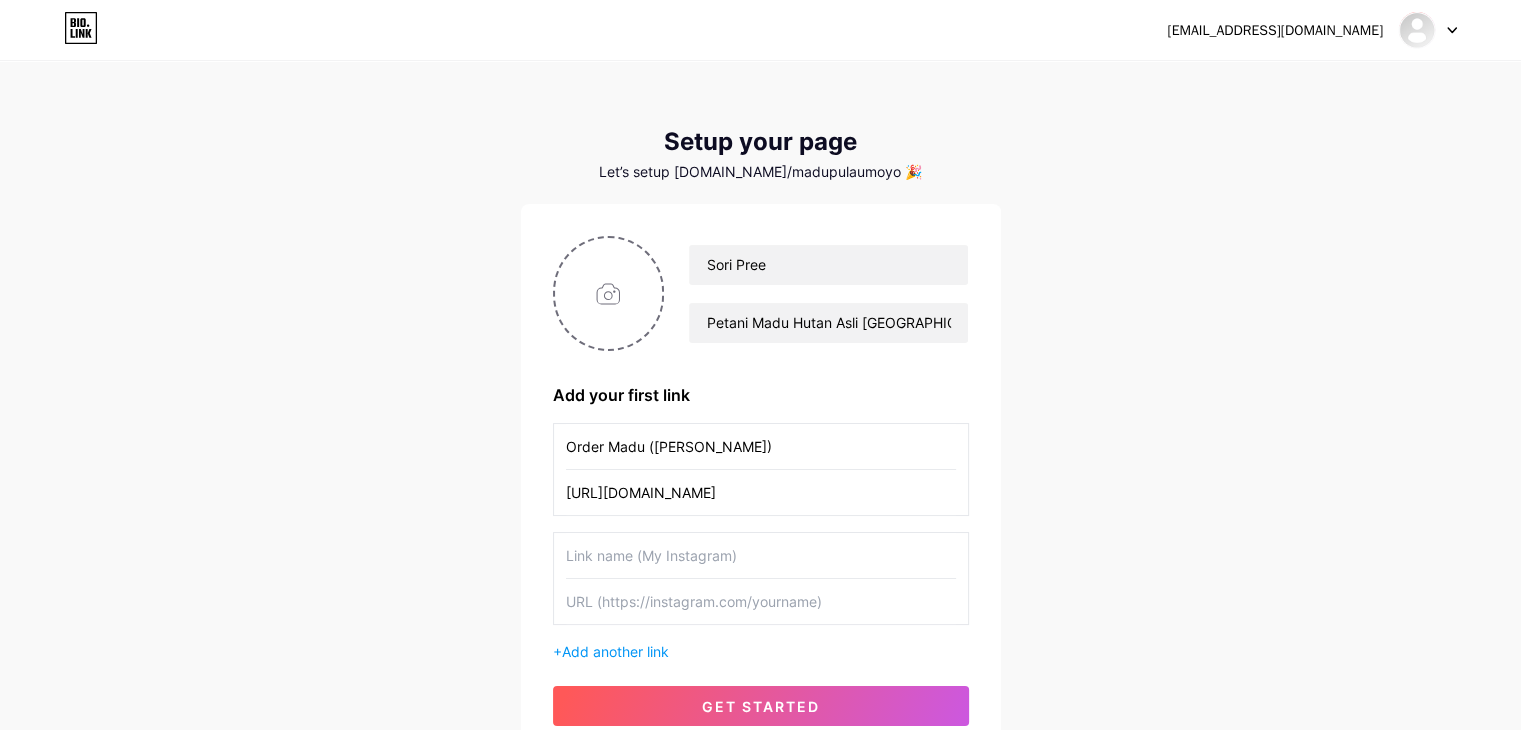 click at bounding box center [761, 555] 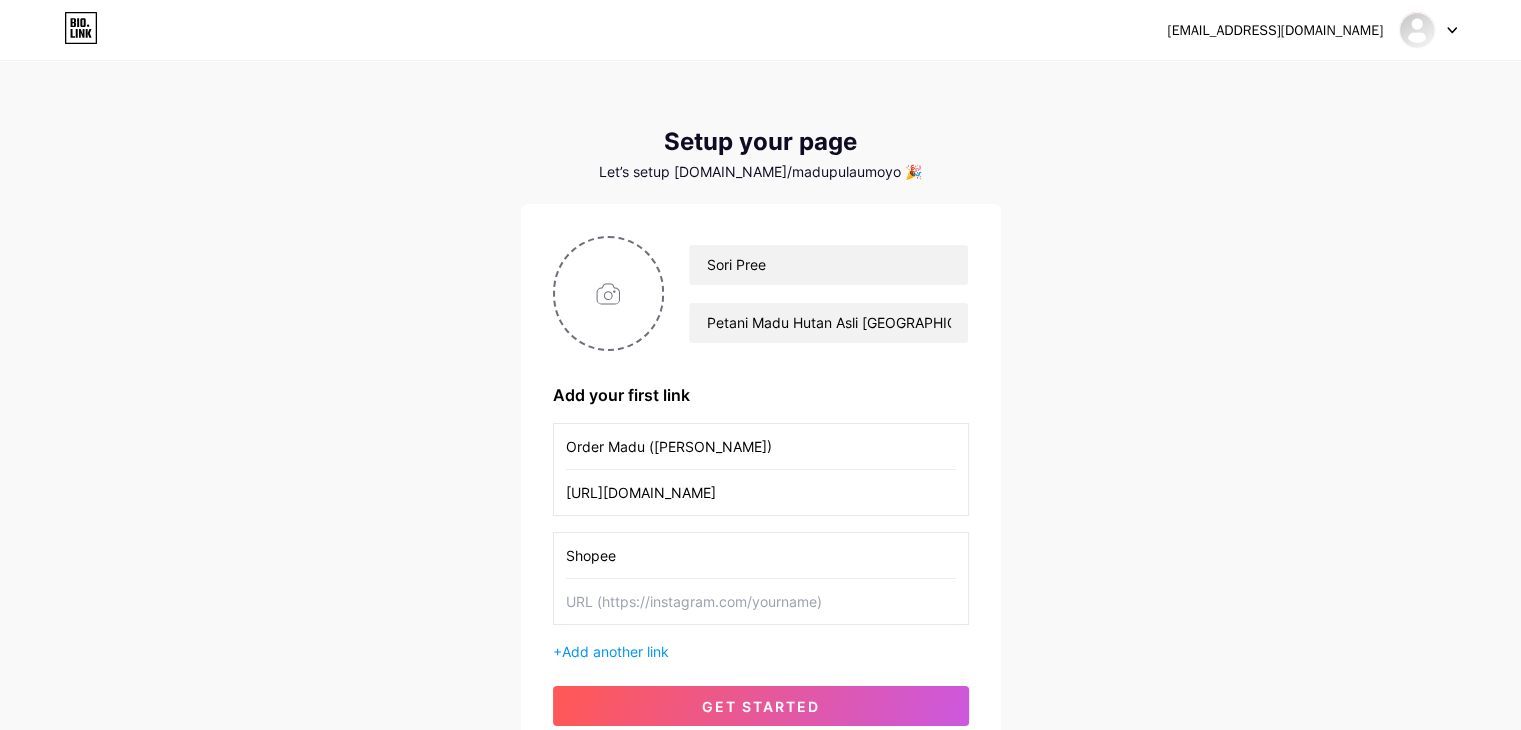 type on "Shopee" 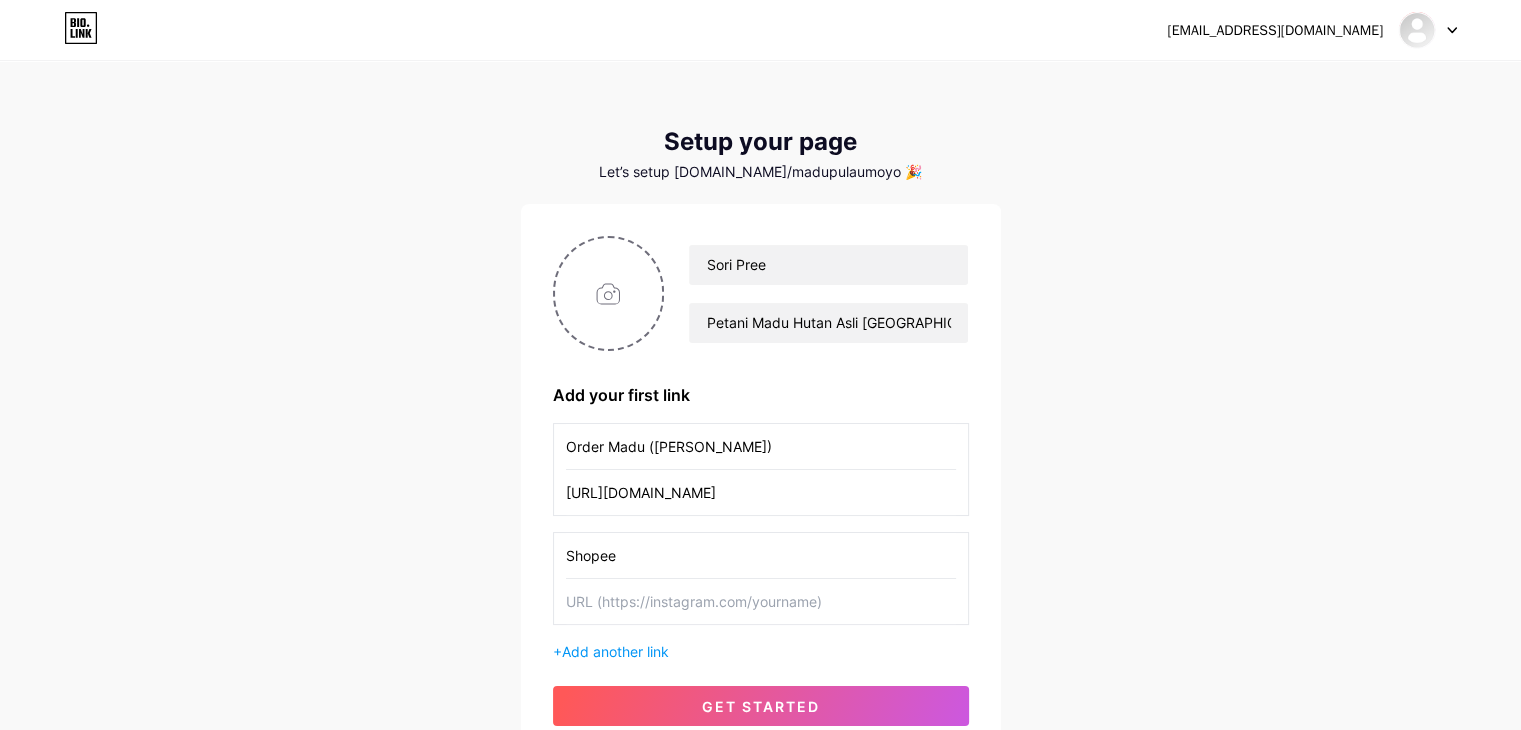 paste on "[URL][DOMAIN_NAME]" 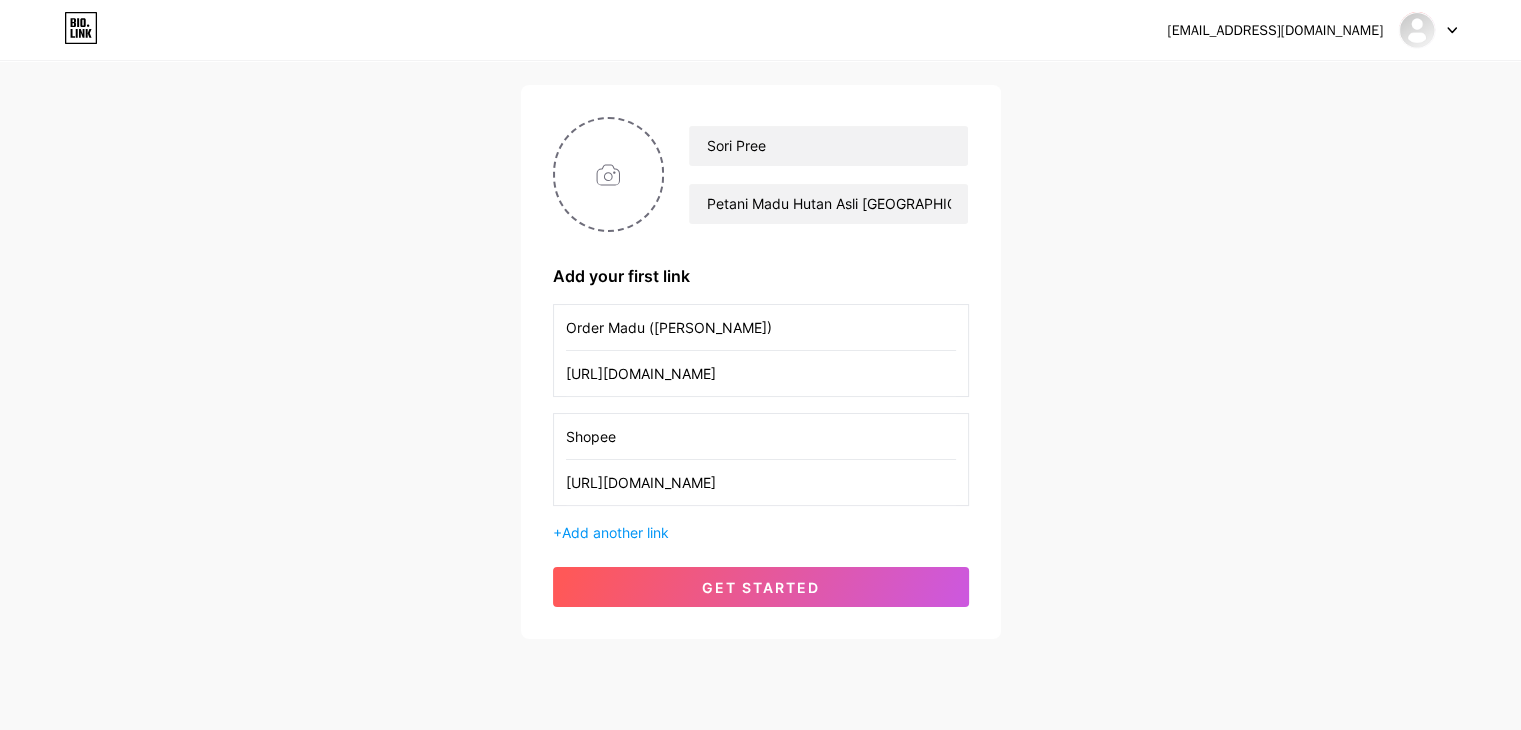 scroll, scrollTop: 124, scrollLeft: 0, axis: vertical 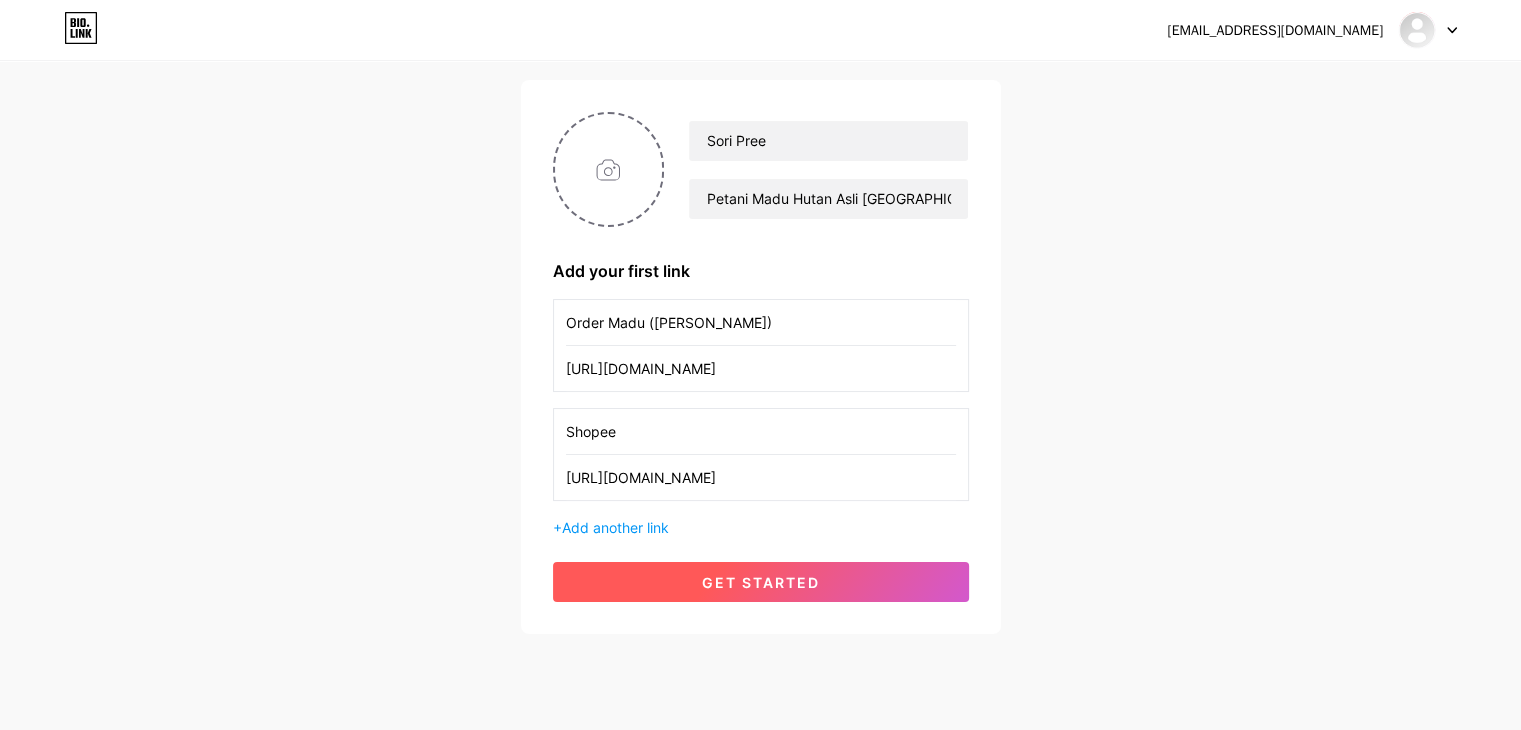 type on "[URL][DOMAIN_NAME]" 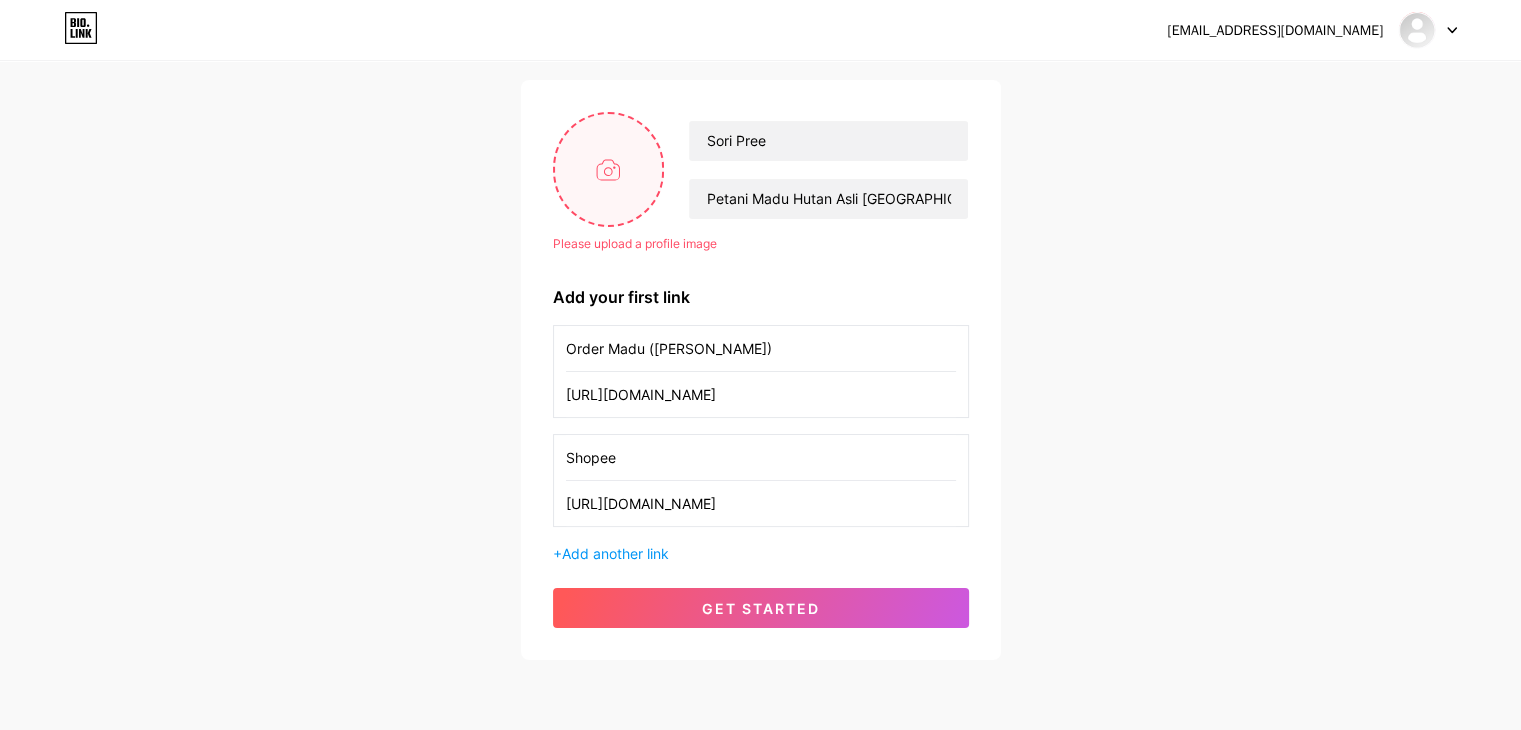 click at bounding box center [609, 169] 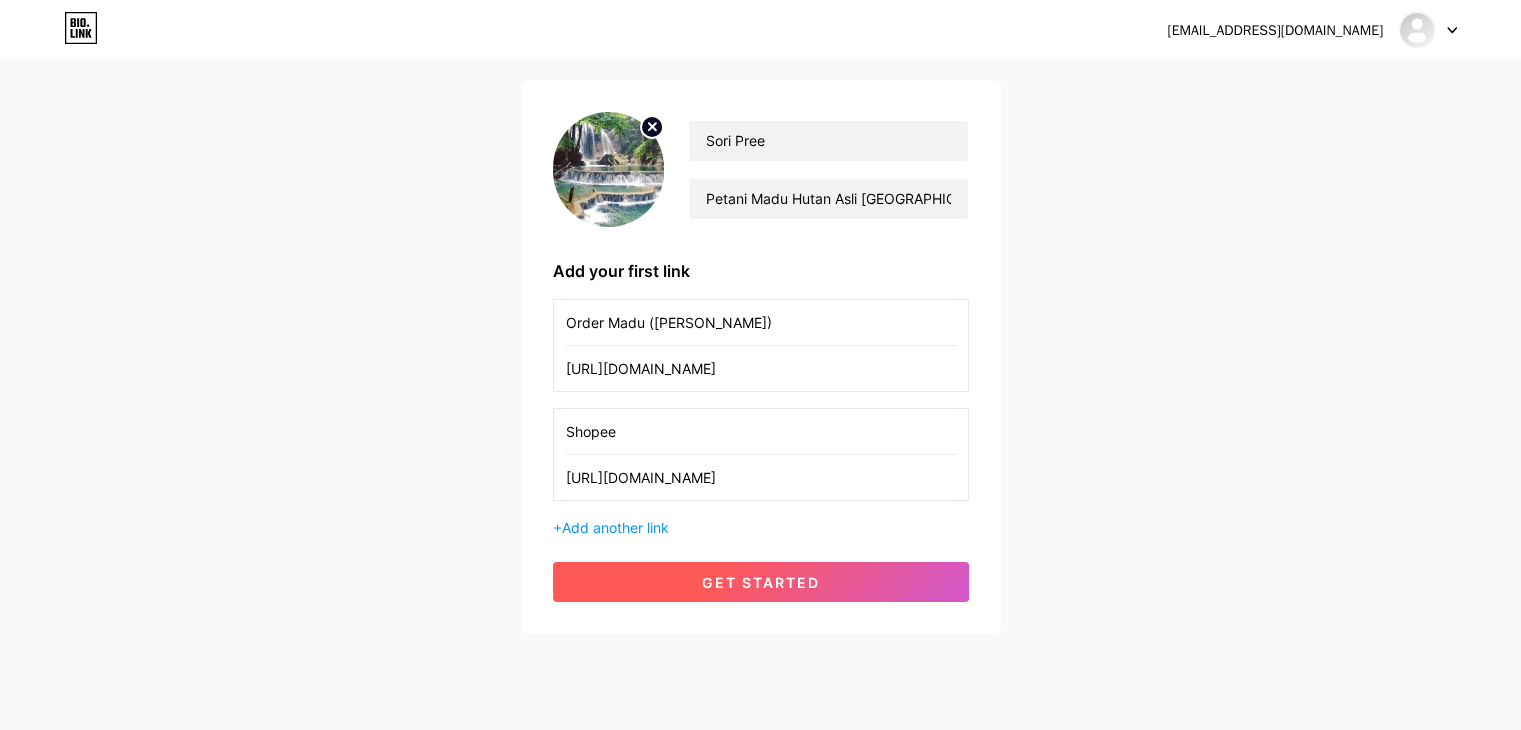 click on "get started" at bounding box center (761, 582) 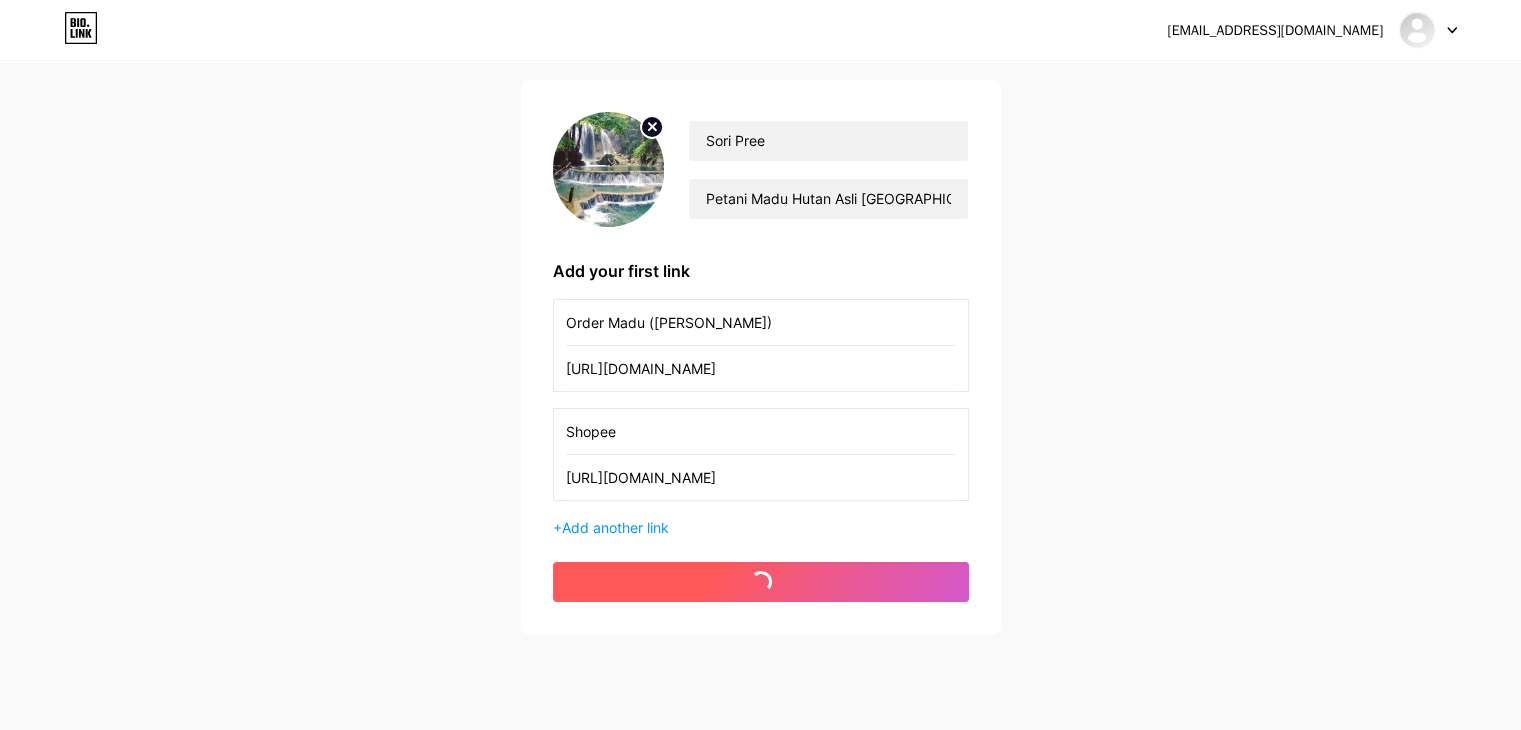scroll, scrollTop: 0, scrollLeft: 0, axis: both 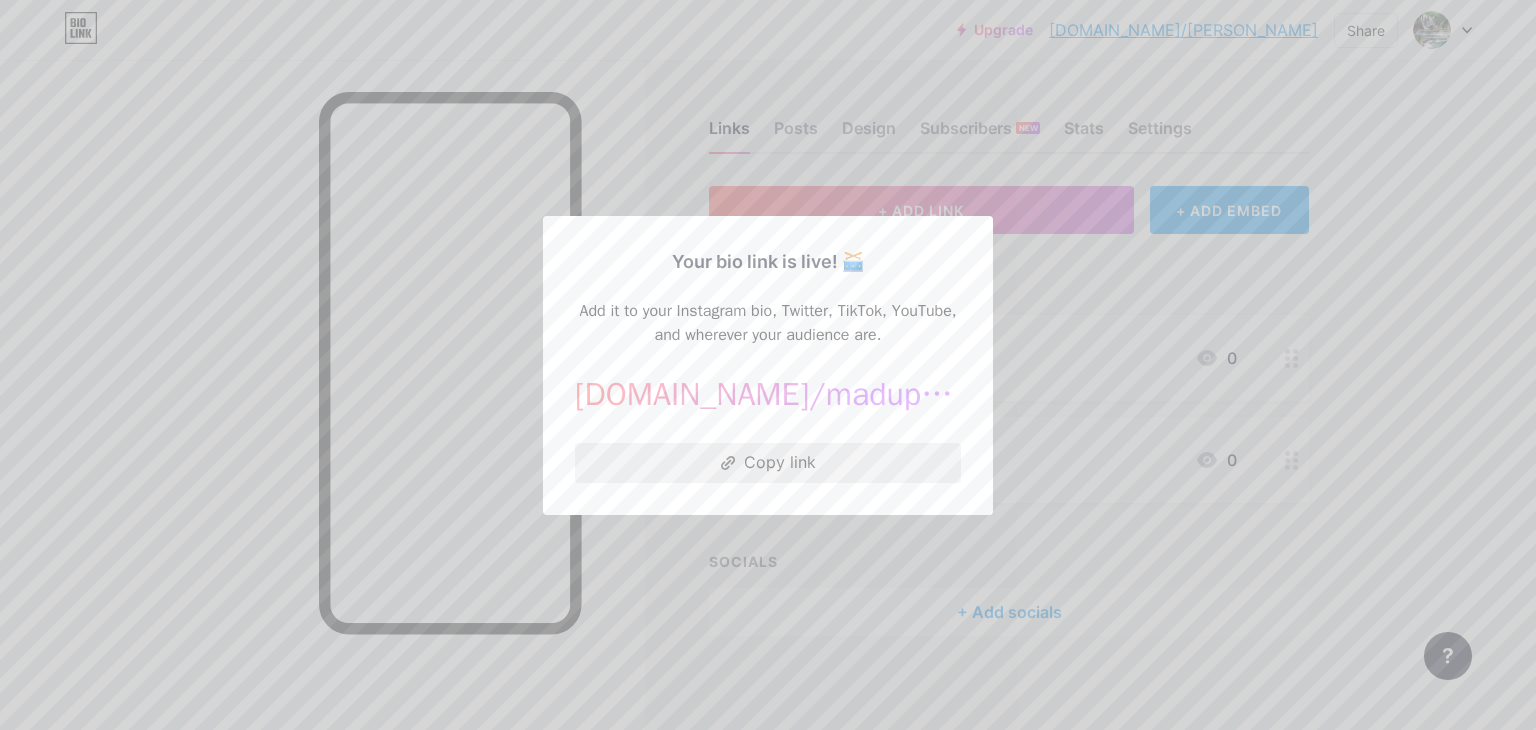 click on "Copy link" at bounding box center [768, 463] 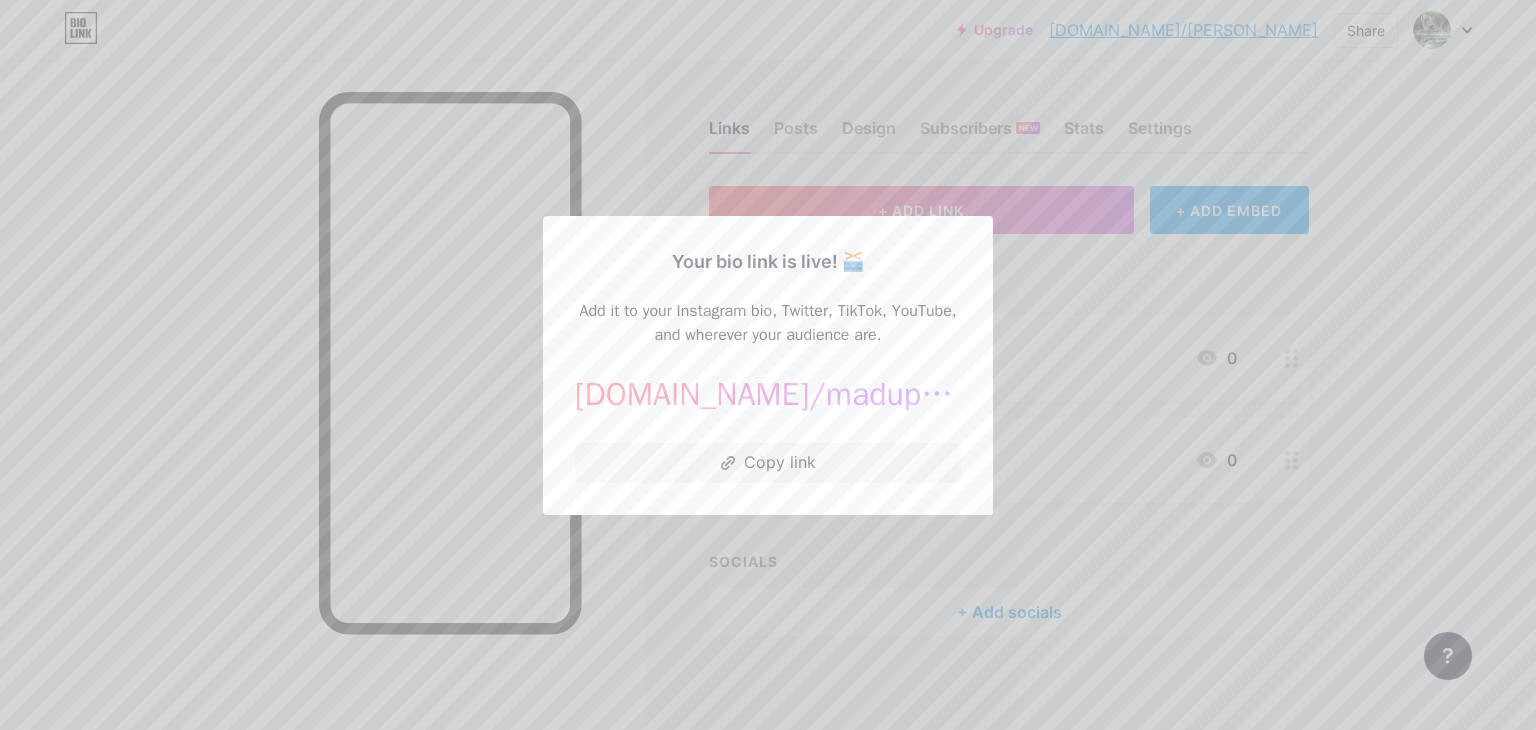click at bounding box center (768, 365) 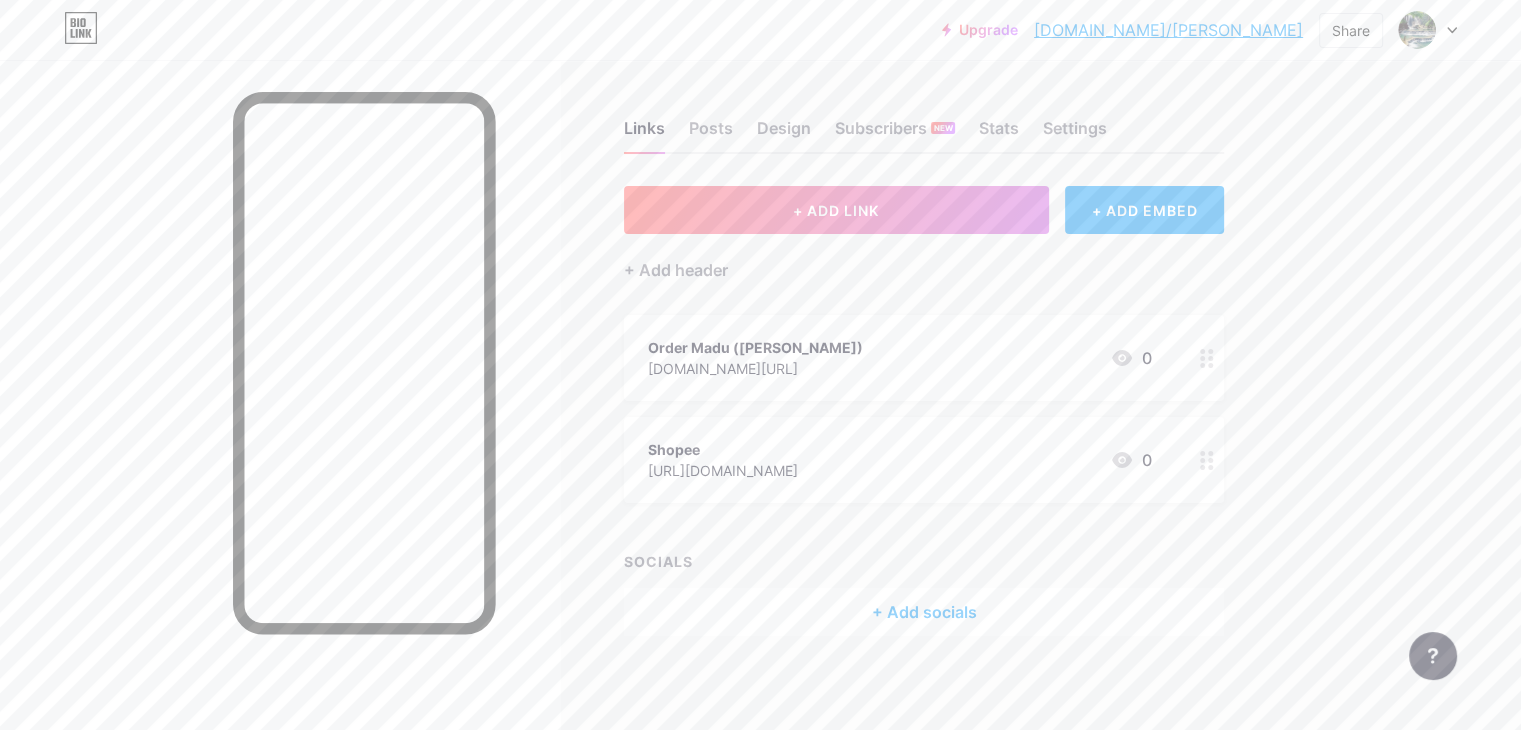 click on "[URL][DOMAIN_NAME]" at bounding box center [723, 470] 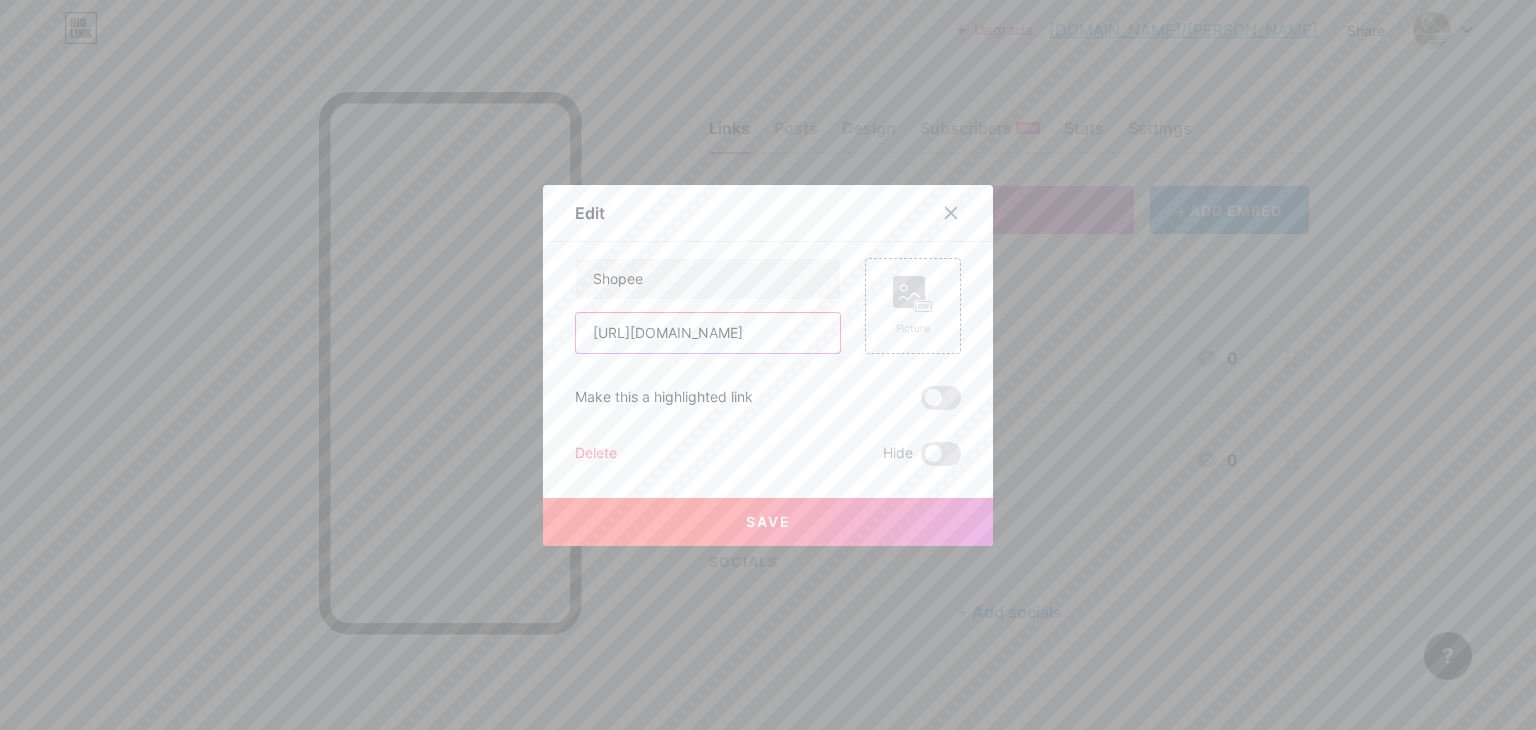 click on "[URL][DOMAIN_NAME]" at bounding box center (708, 333) 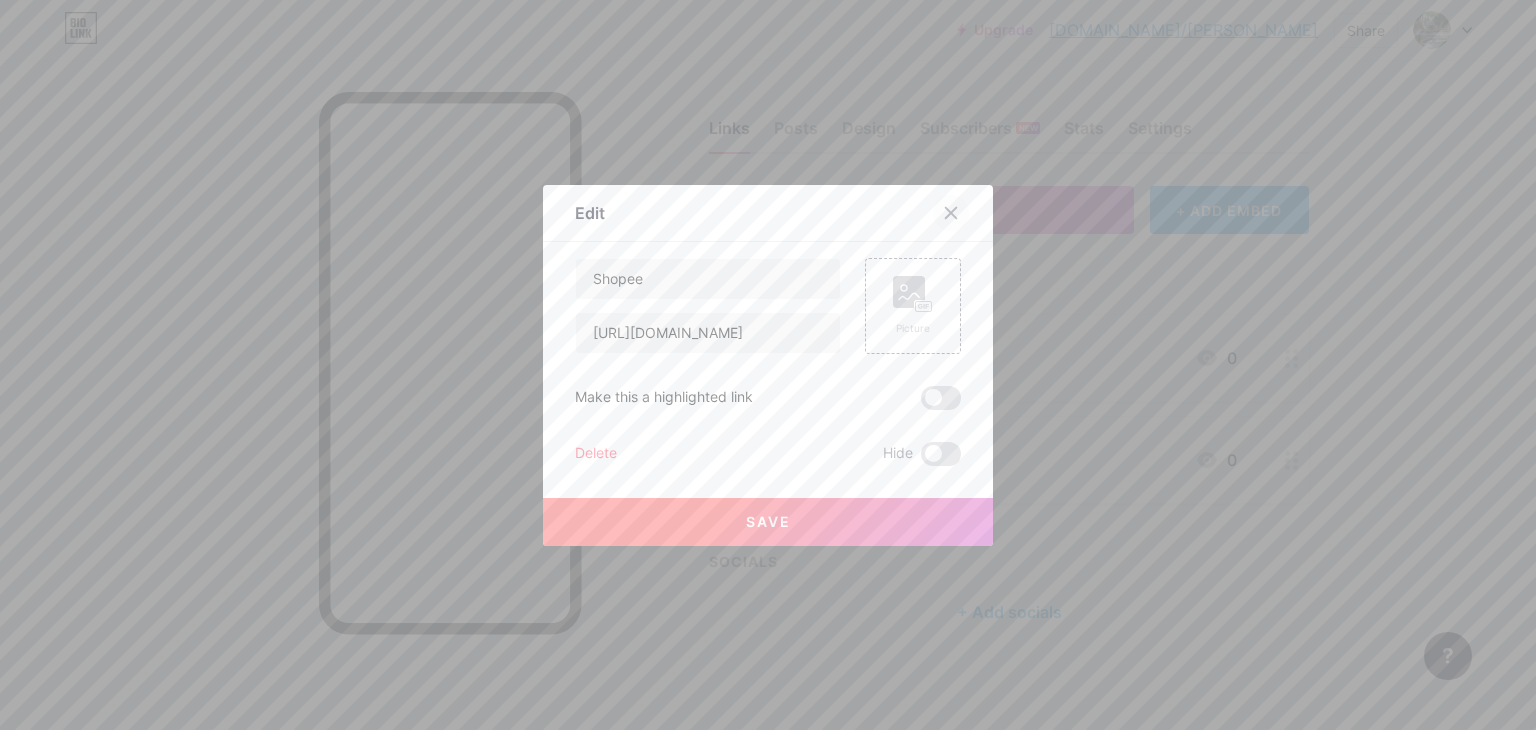 click 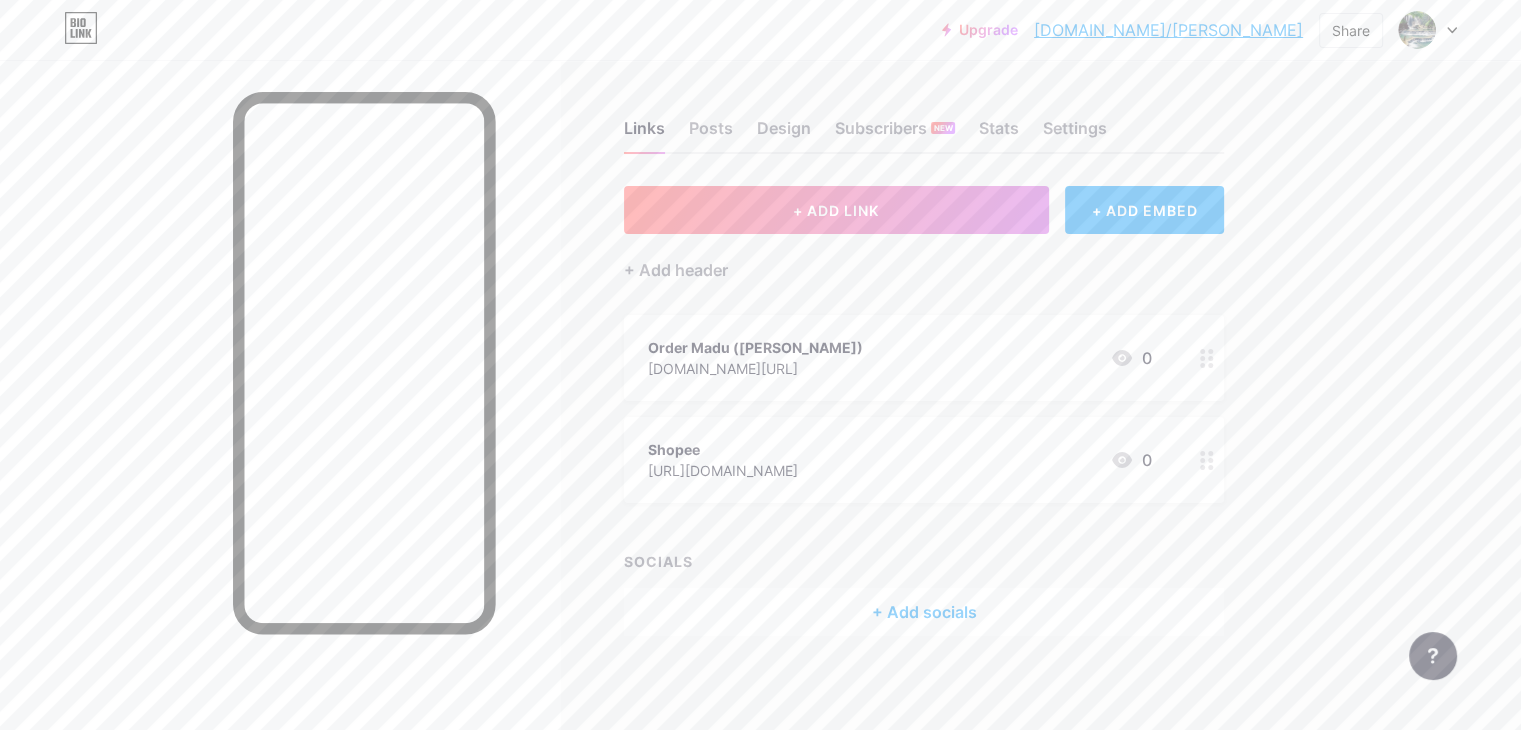 click 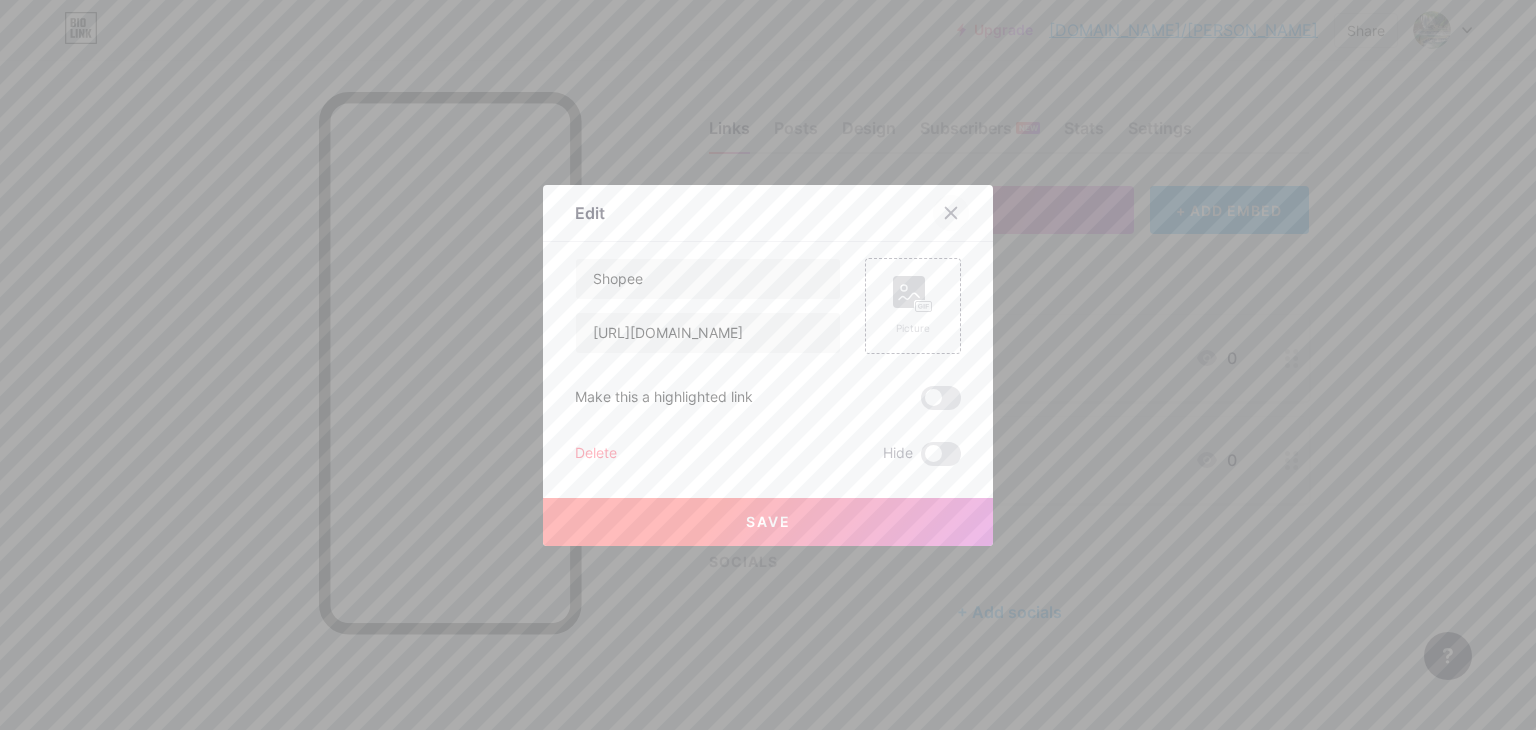 click at bounding box center [951, 213] 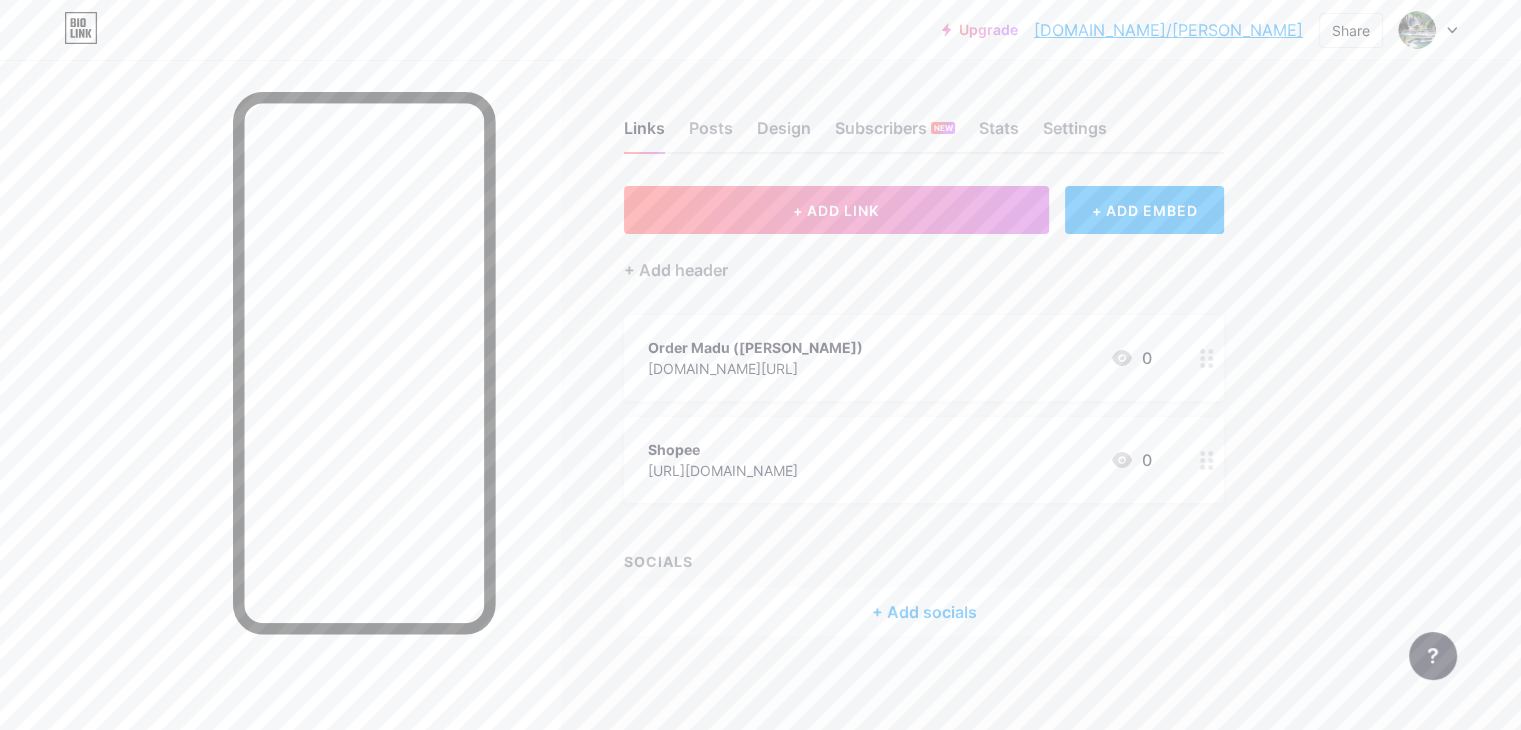 click 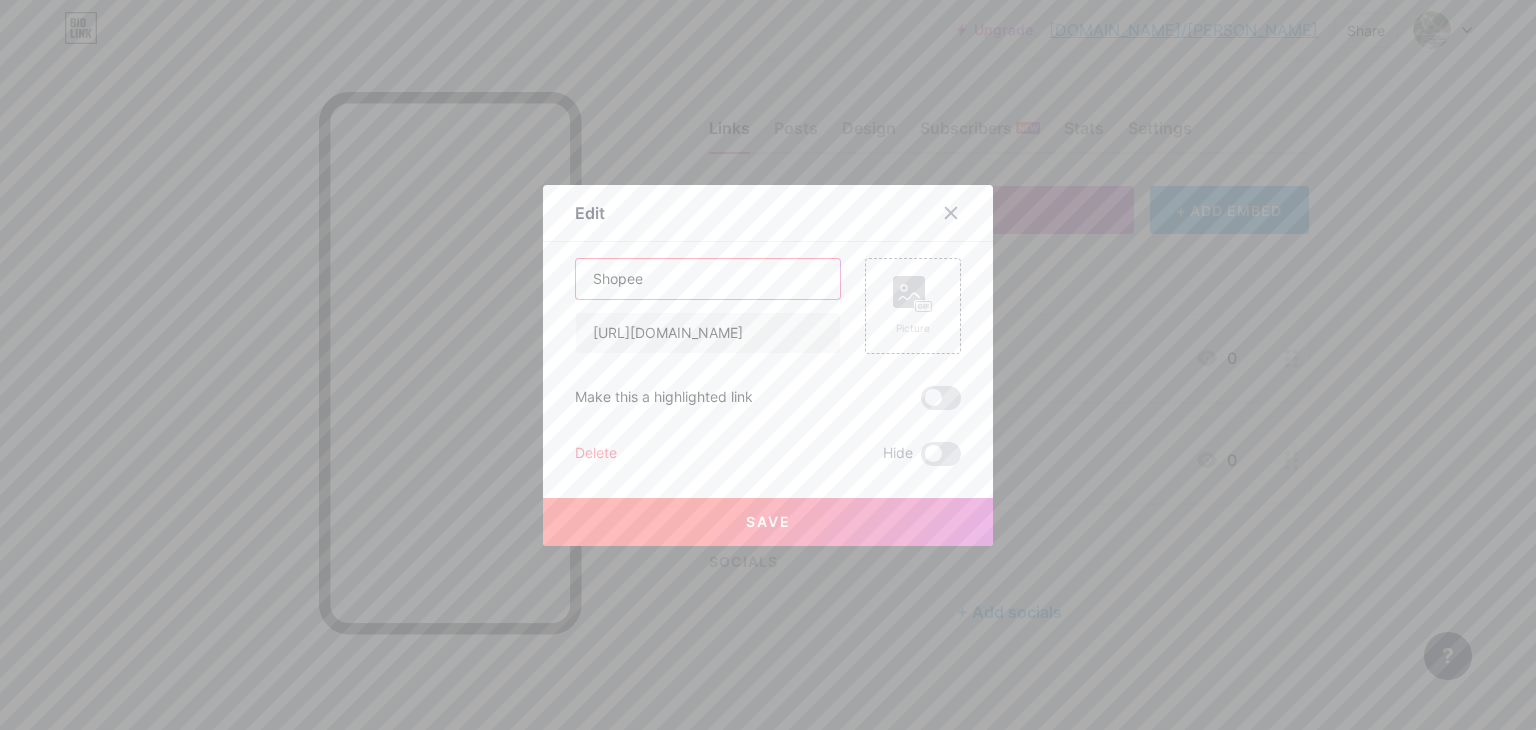 click on "Shopee" at bounding box center [708, 279] 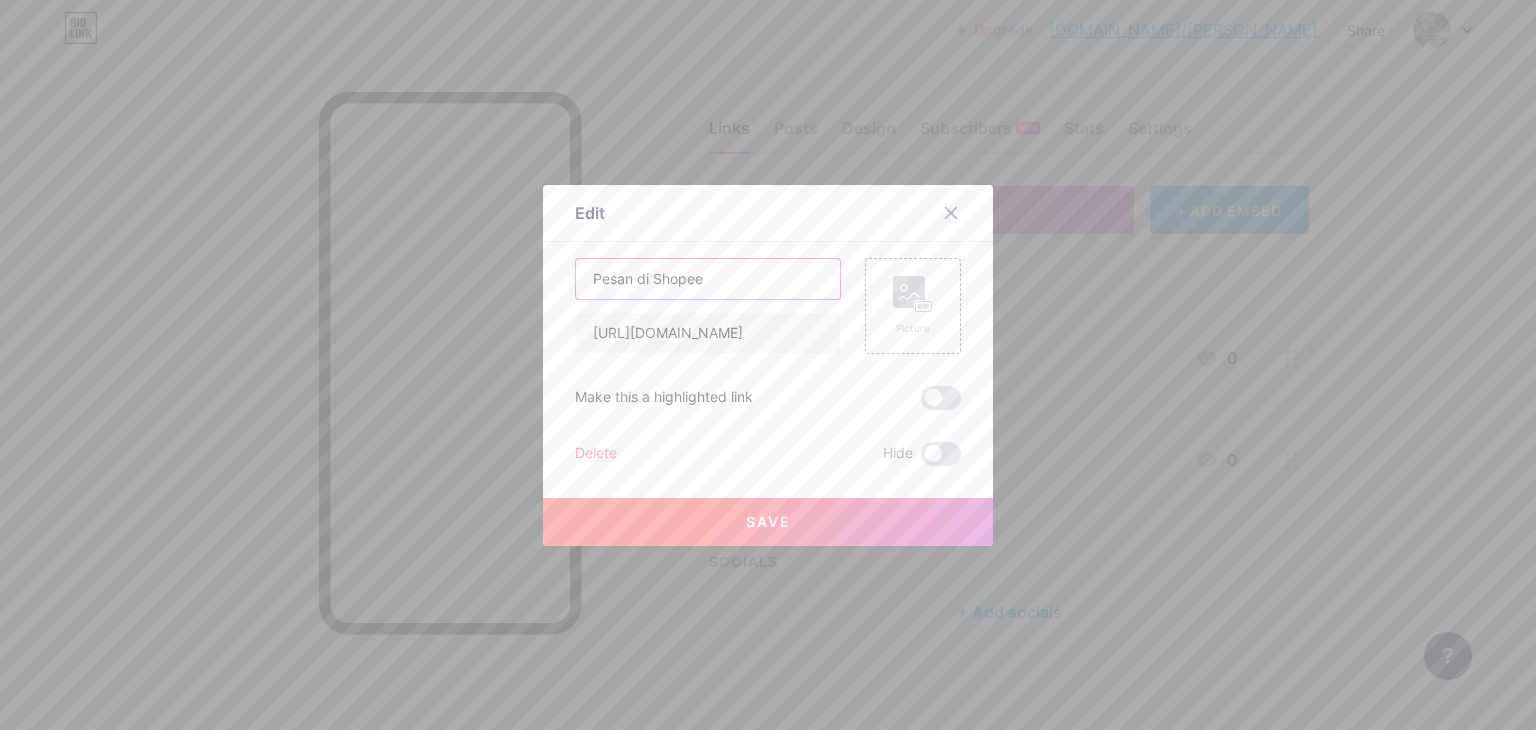type on "Pesan di Shopee" 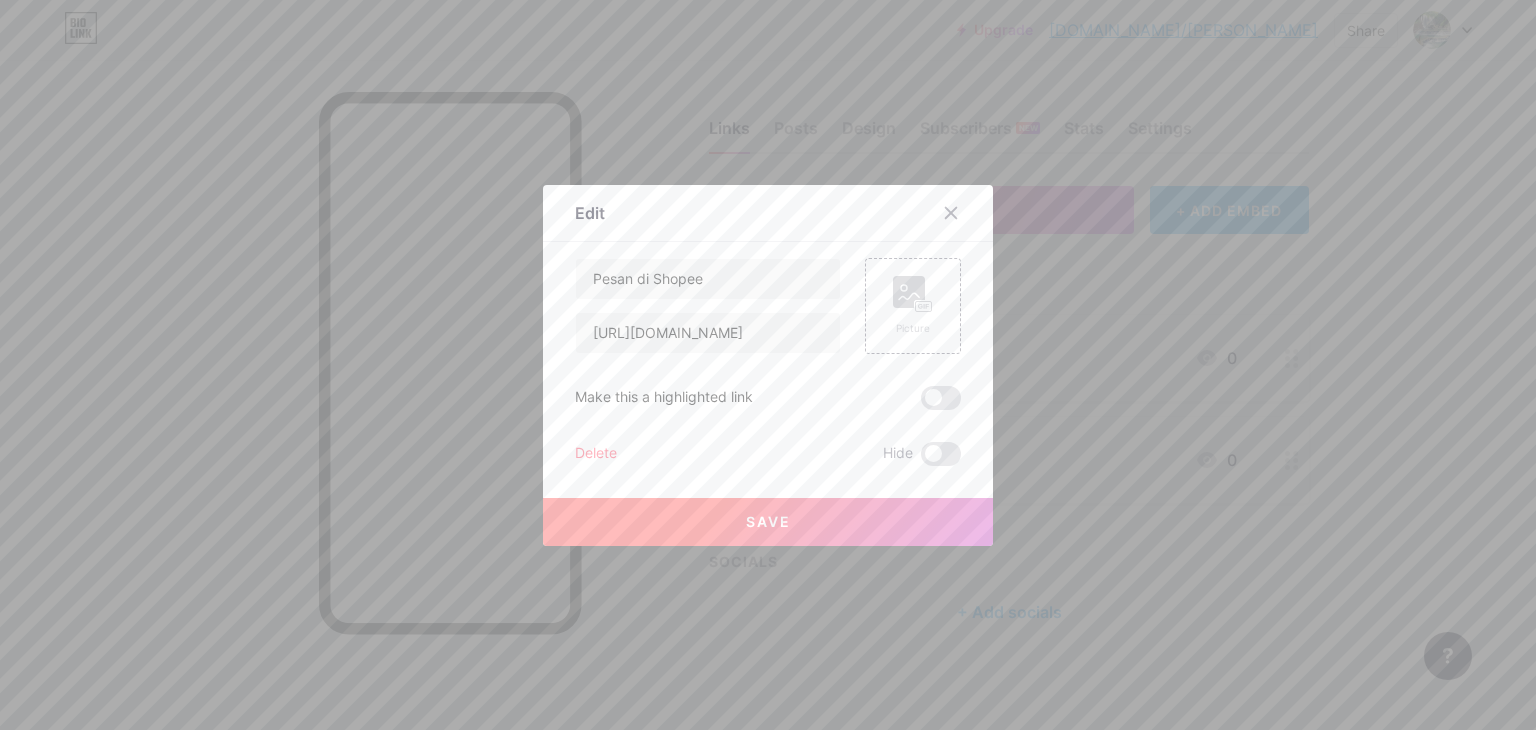 click on "Save" at bounding box center [768, 522] 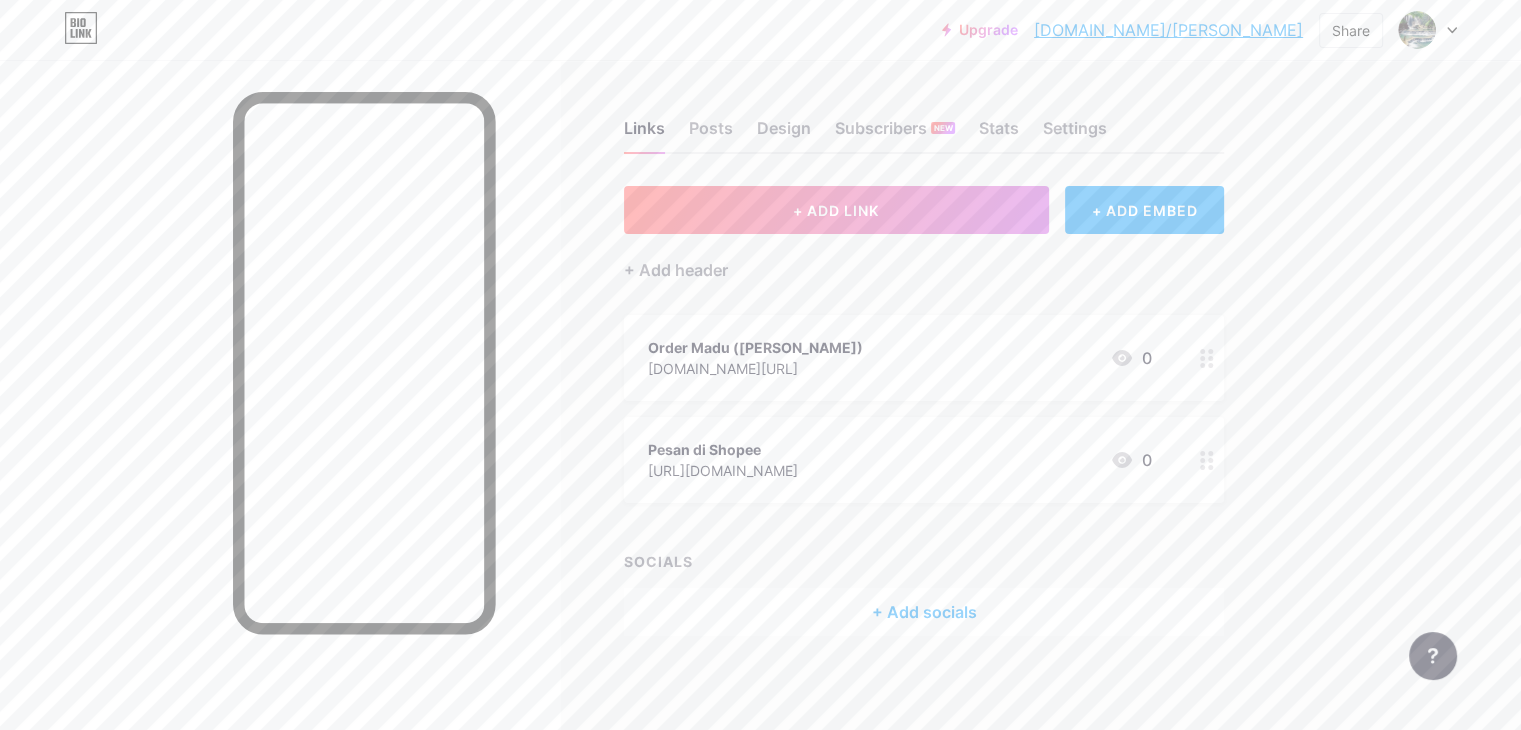 type 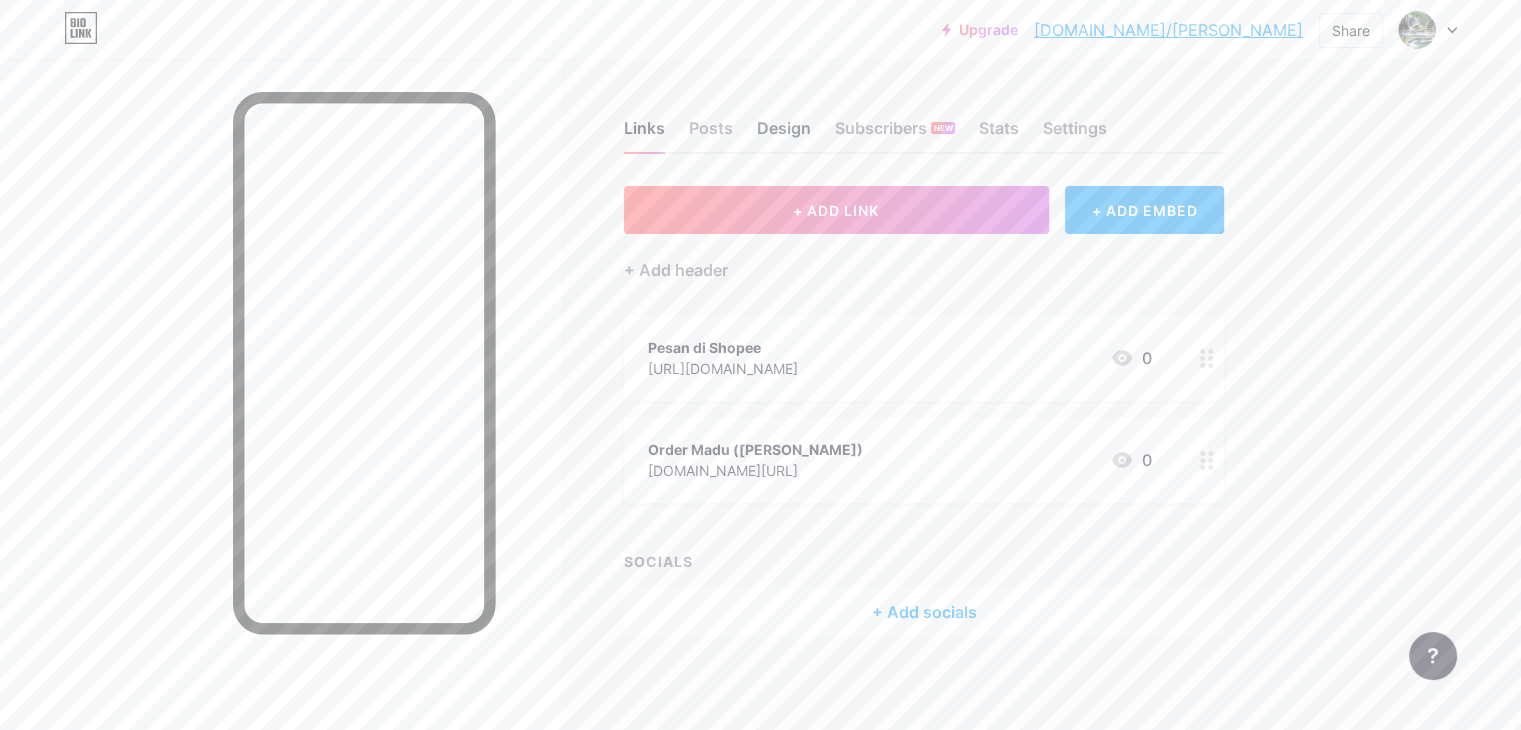 click on "Design" at bounding box center (784, 134) 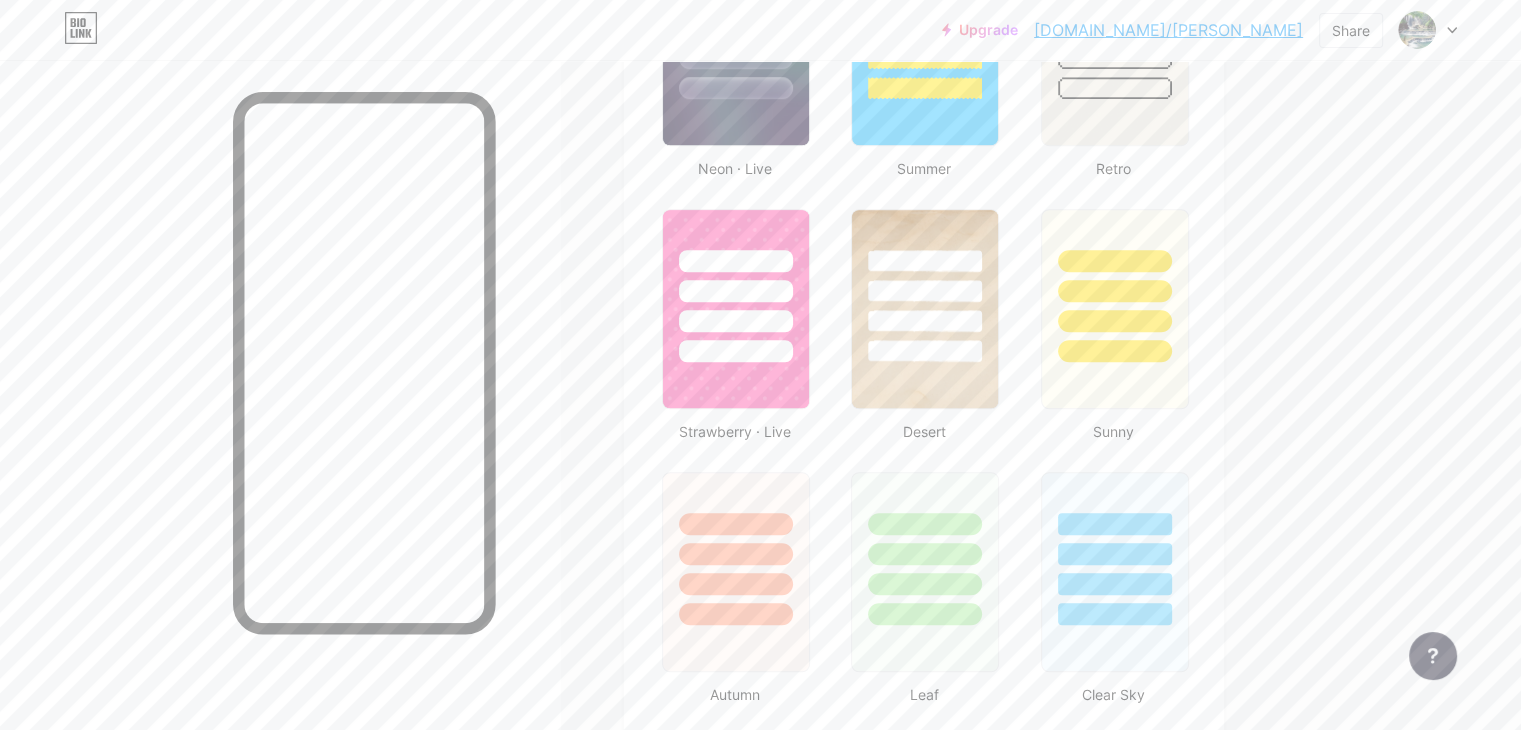 scroll, scrollTop: 1440, scrollLeft: 0, axis: vertical 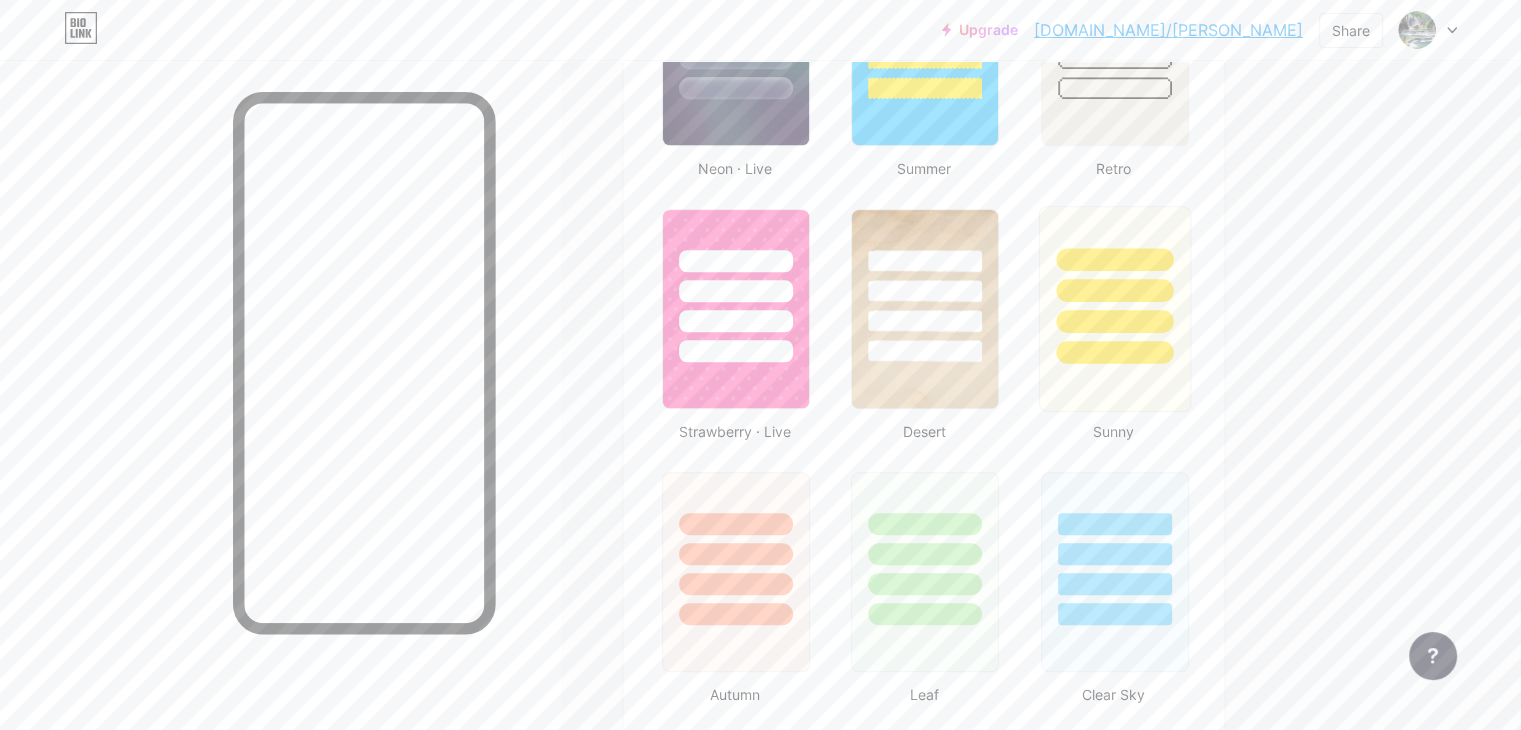 click at bounding box center (1114, 309) 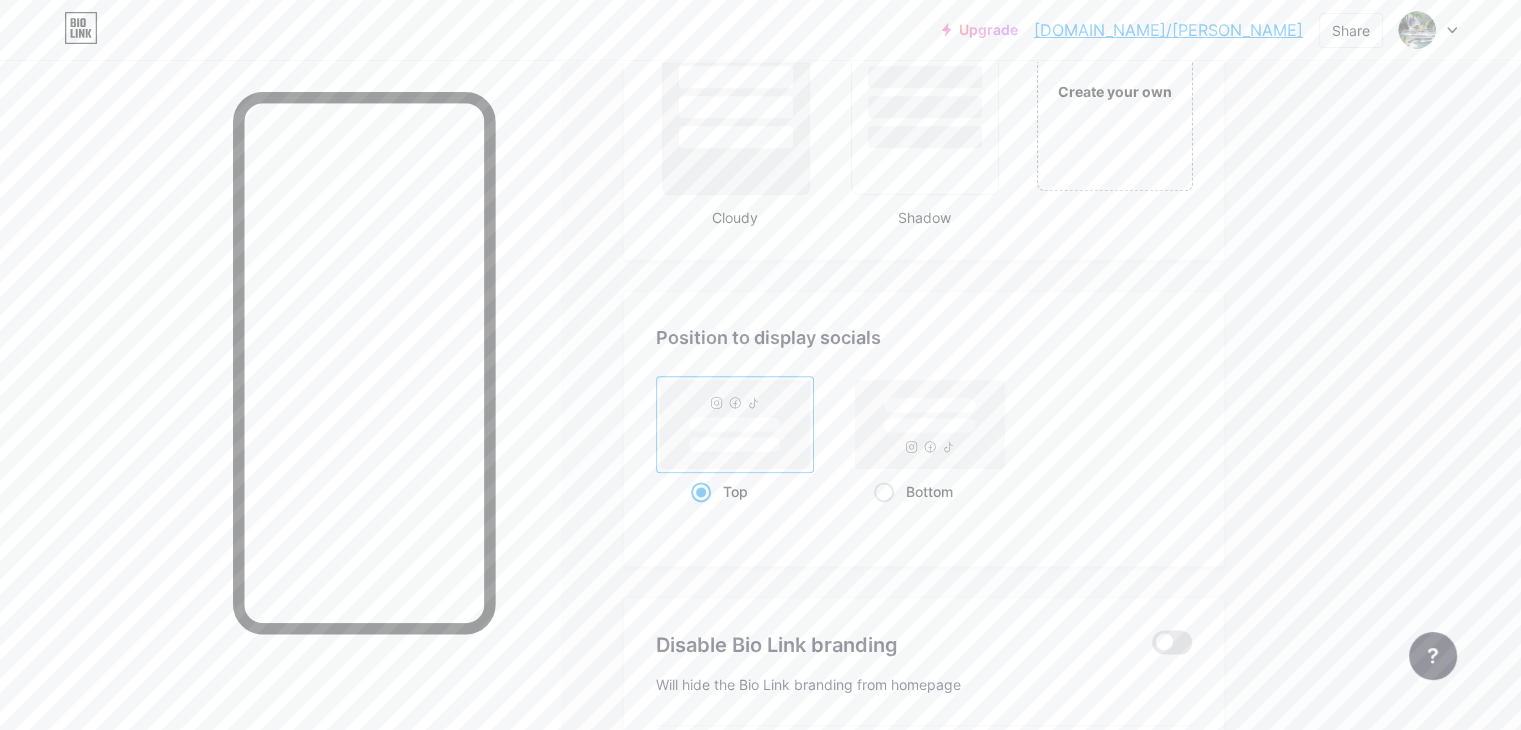 scroll, scrollTop: 2442, scrollLeft: 0, axis: vertical 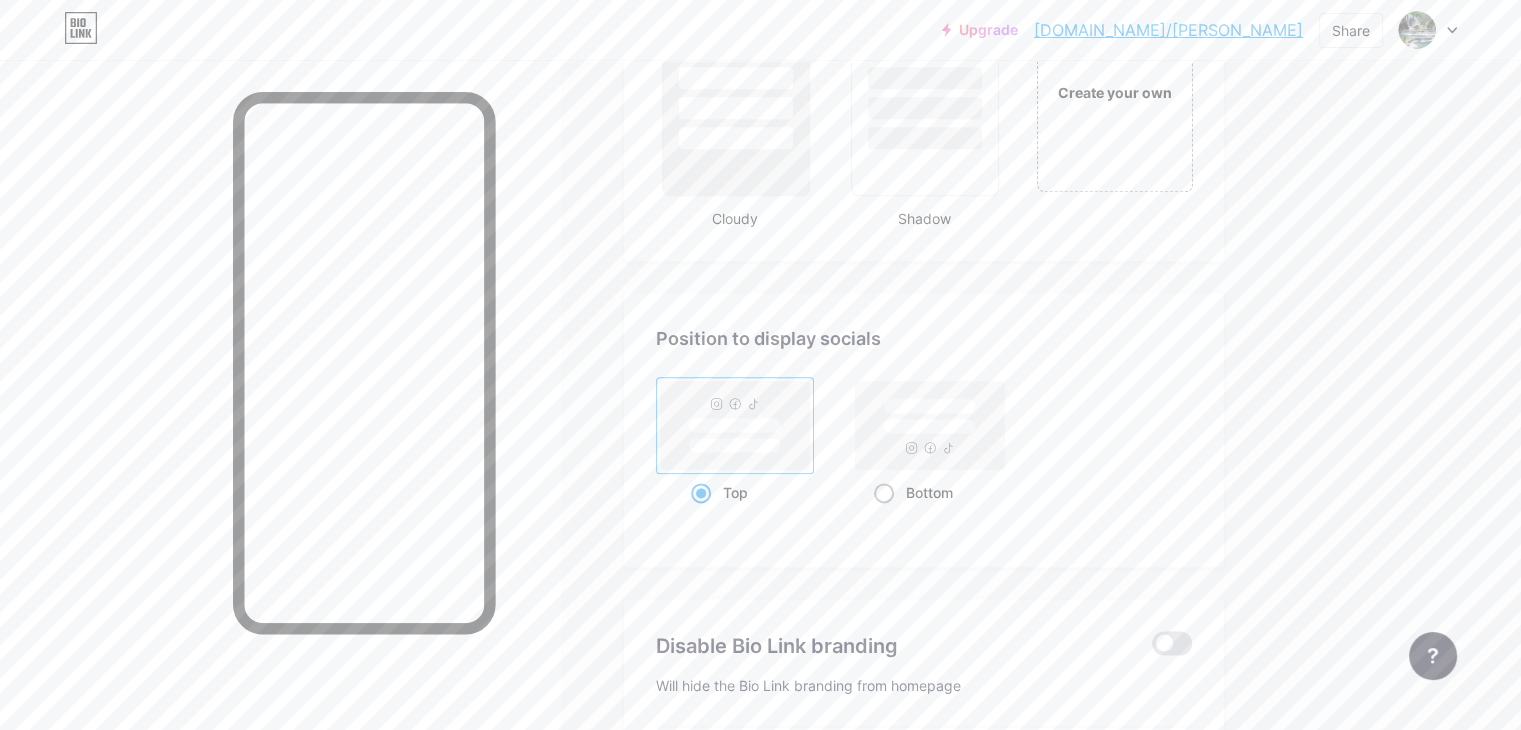 click on "Bottom" at bounding box center [929, 492] 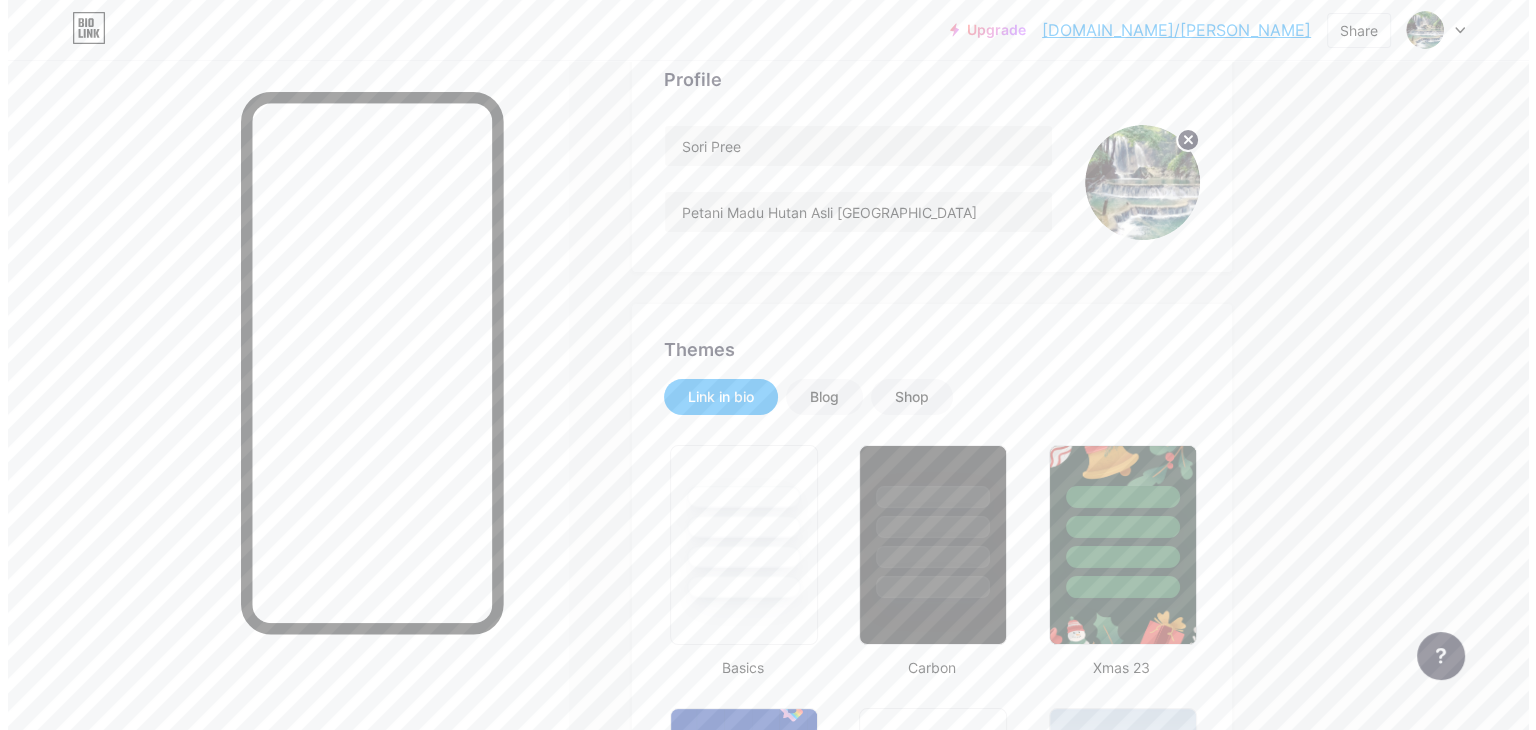 scroll, scrollTop: 0, scrollLeft: 0, axis: both 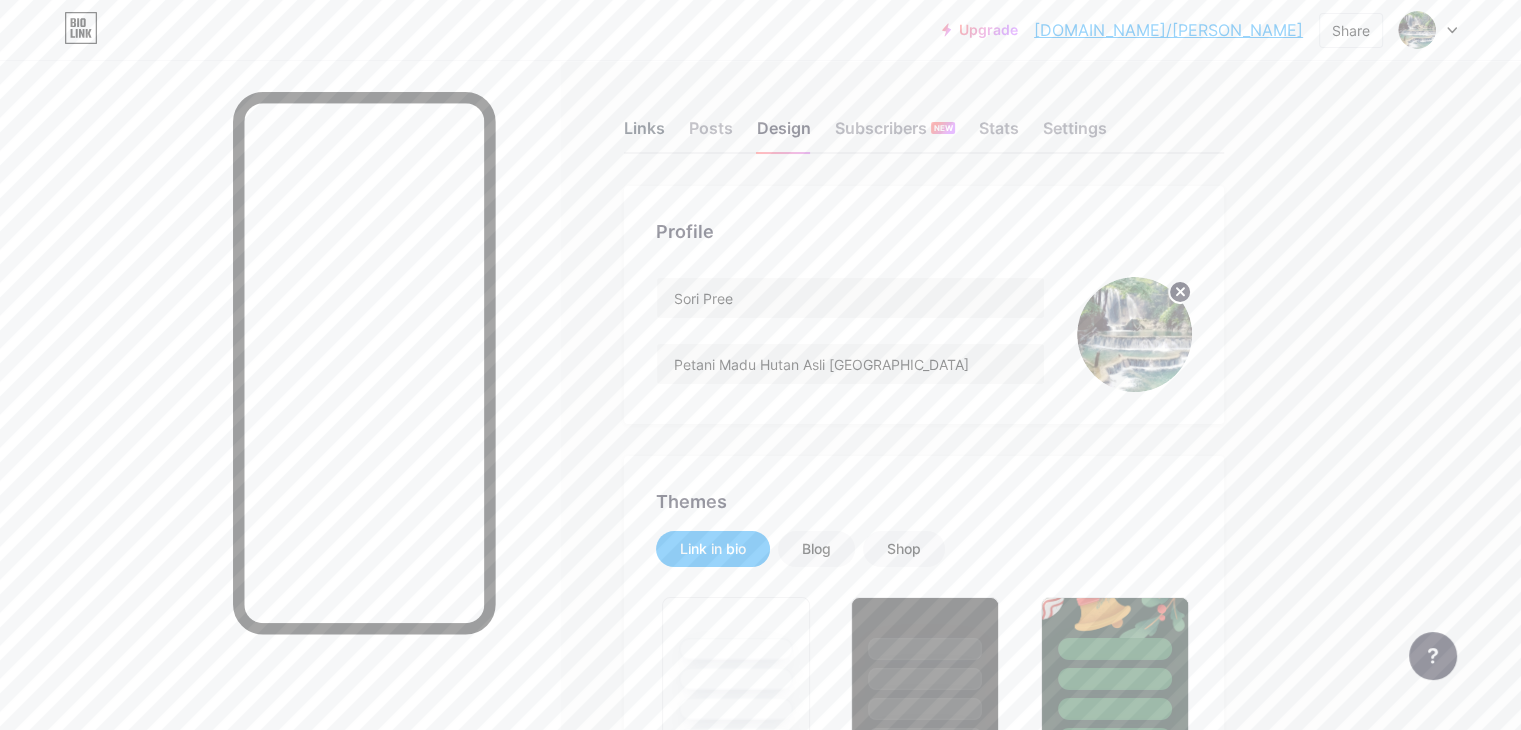 click on "Links" at bounding box center [644, 134] 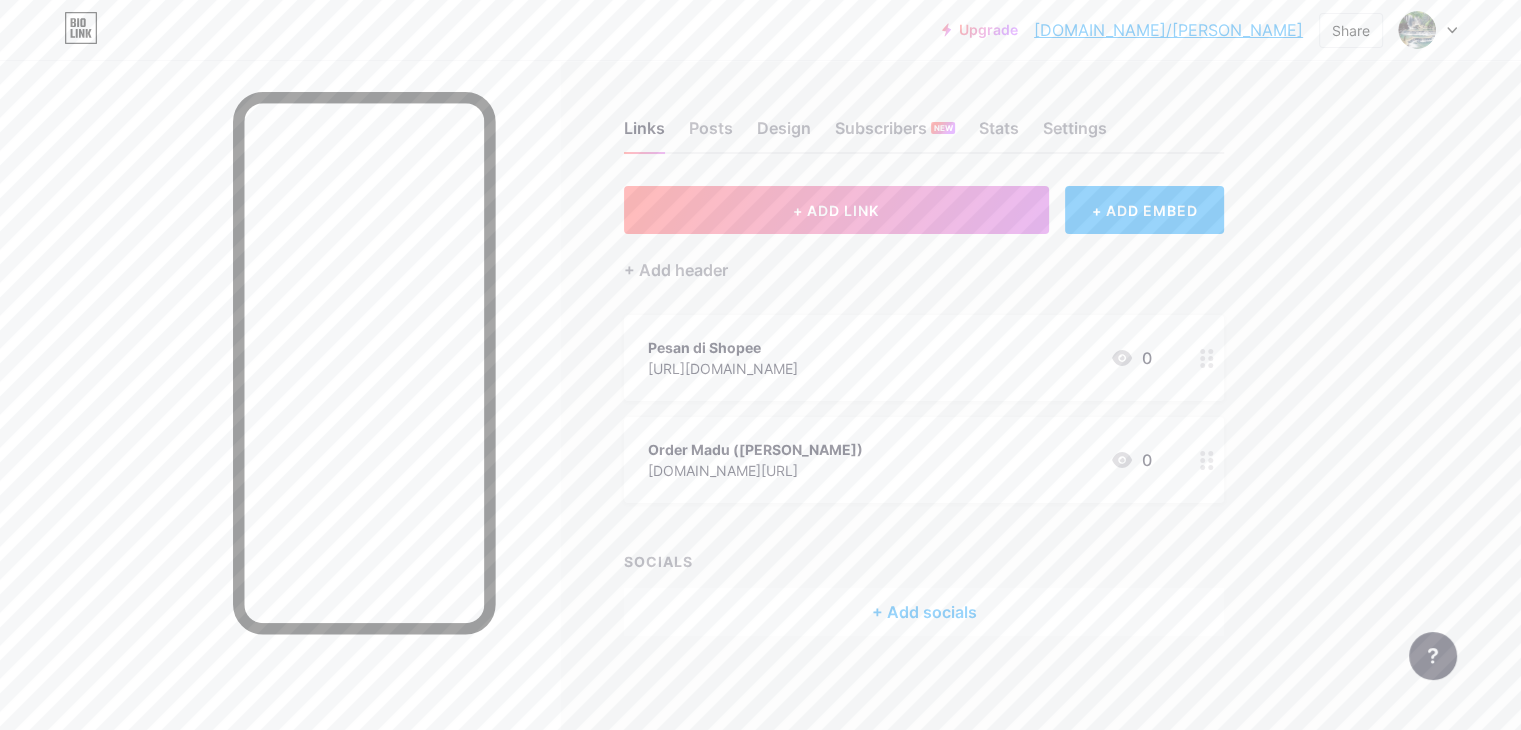click on "+ Add socials" at bounding box center (924, 612) 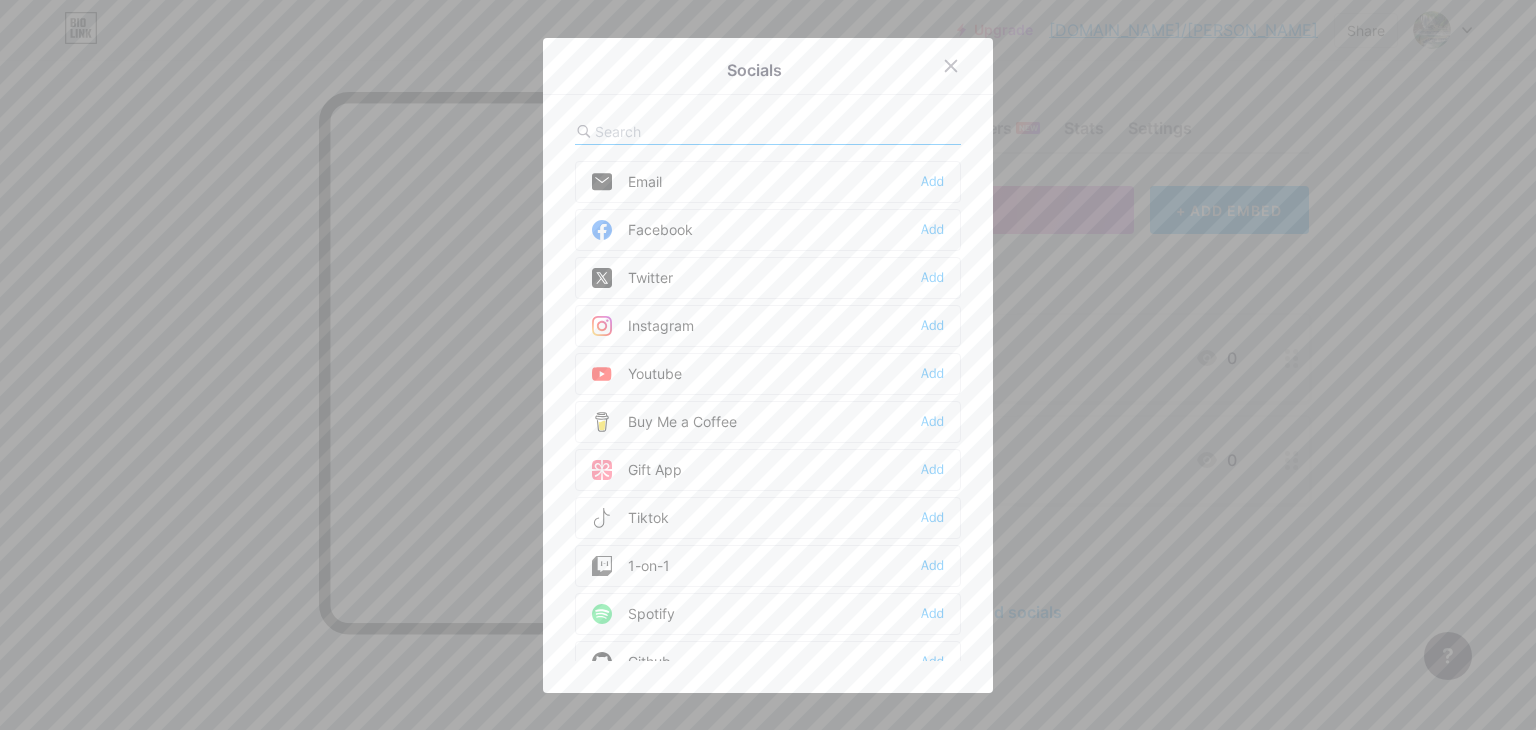 click on "Instagram
Add" at bounding box center [768, 326] 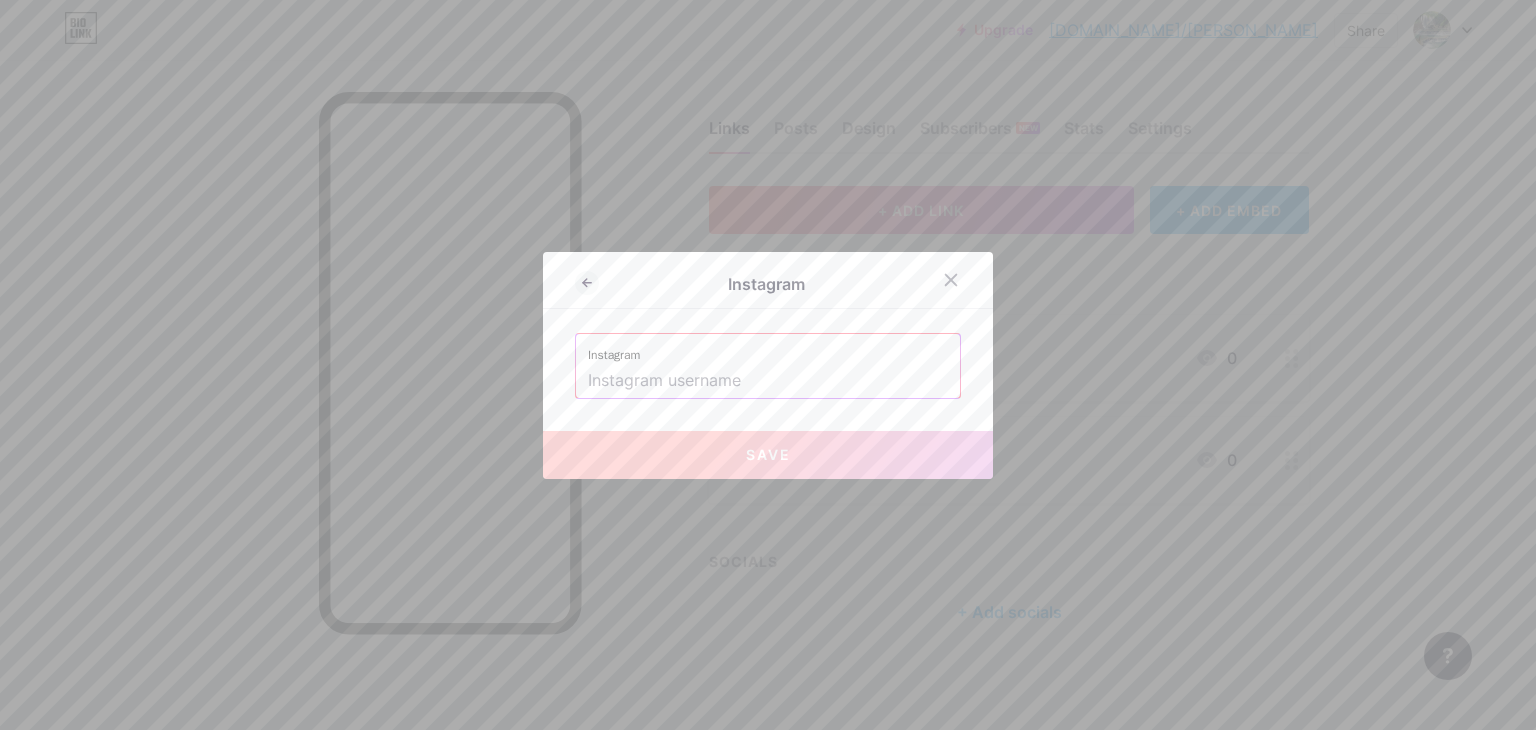 click at bounding box center (768, 381) 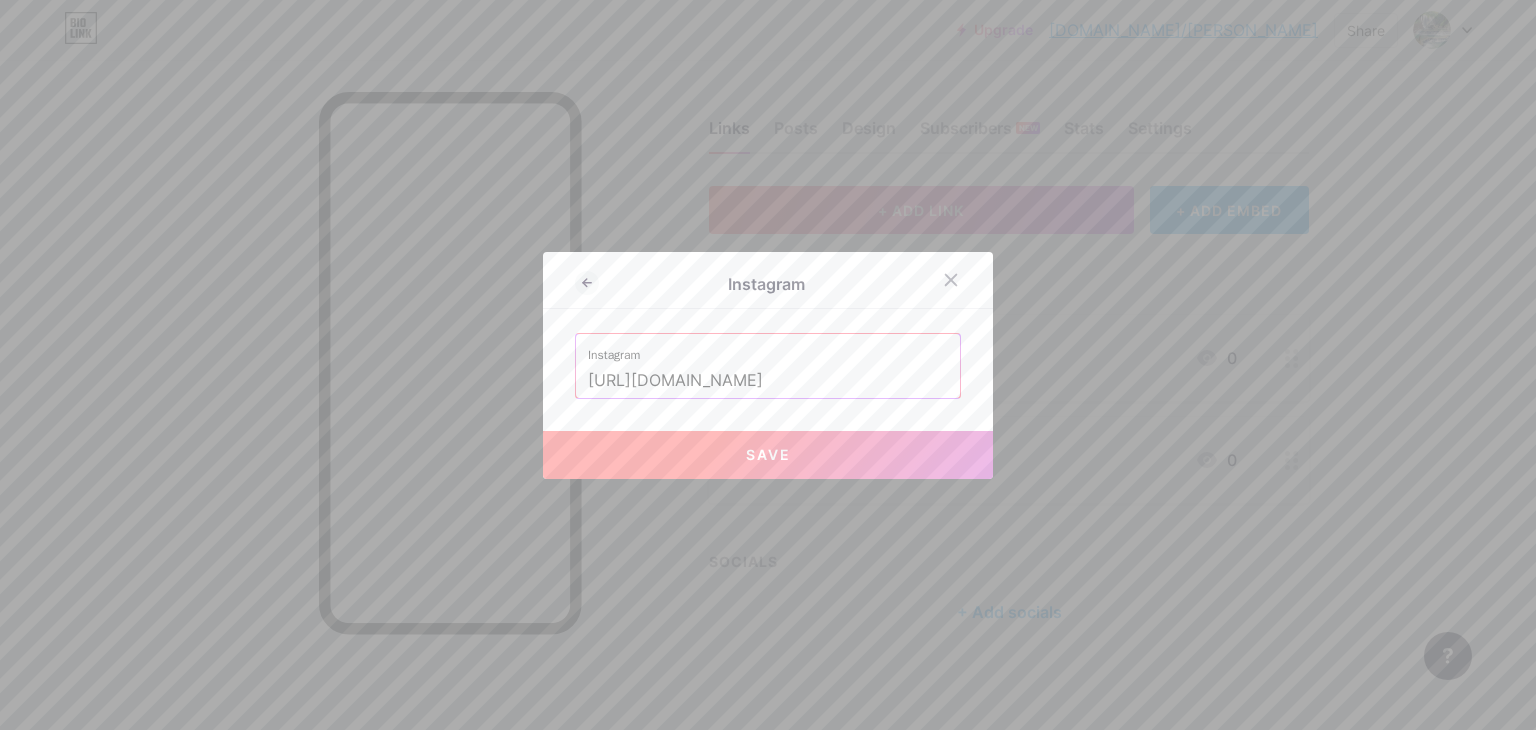 scroll, scrollTop: 0, scrollLeft: 14, axis: horizontal 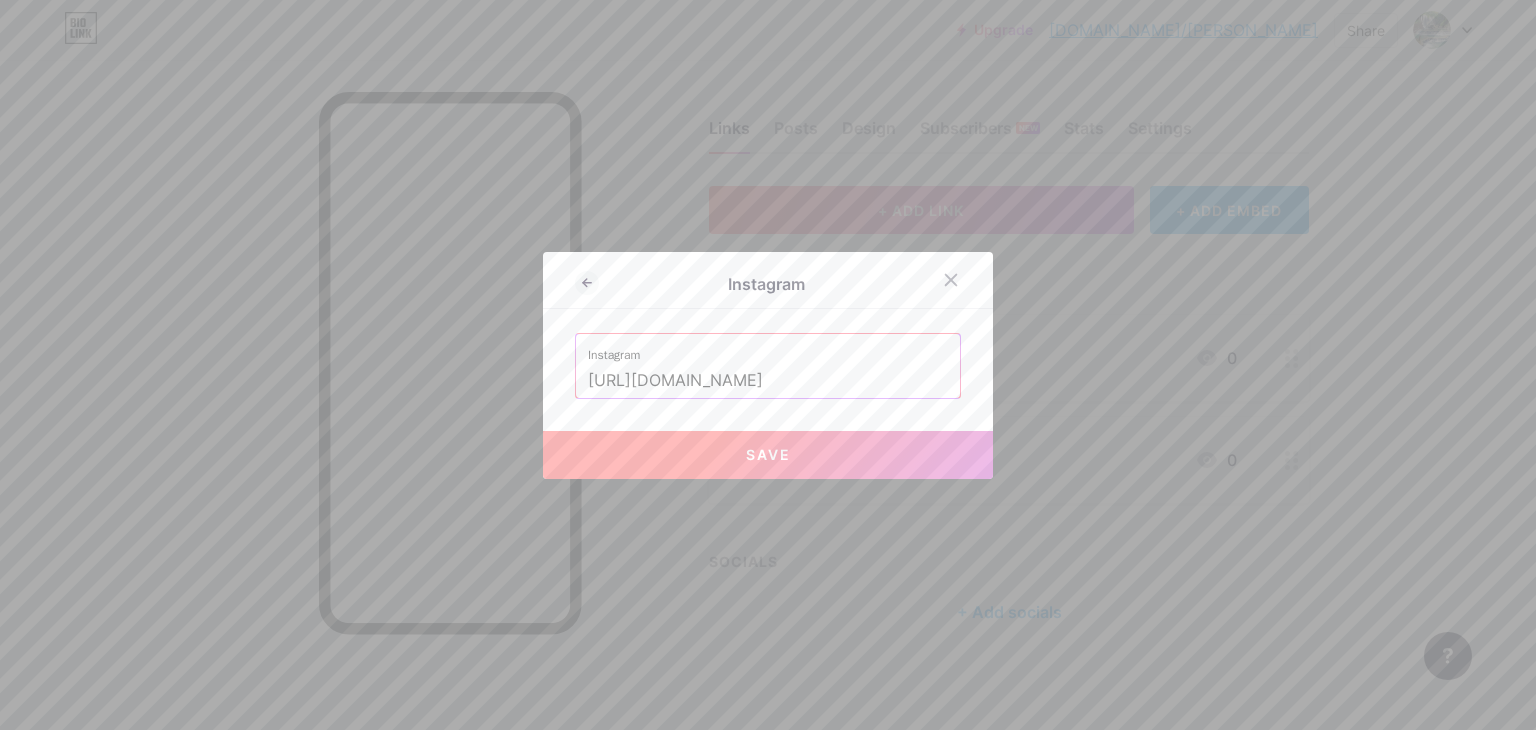 drag, startPoint x: 781, startPoint y: 368, endPoint x: 500, endPoint y: 389, distance: 281.7836 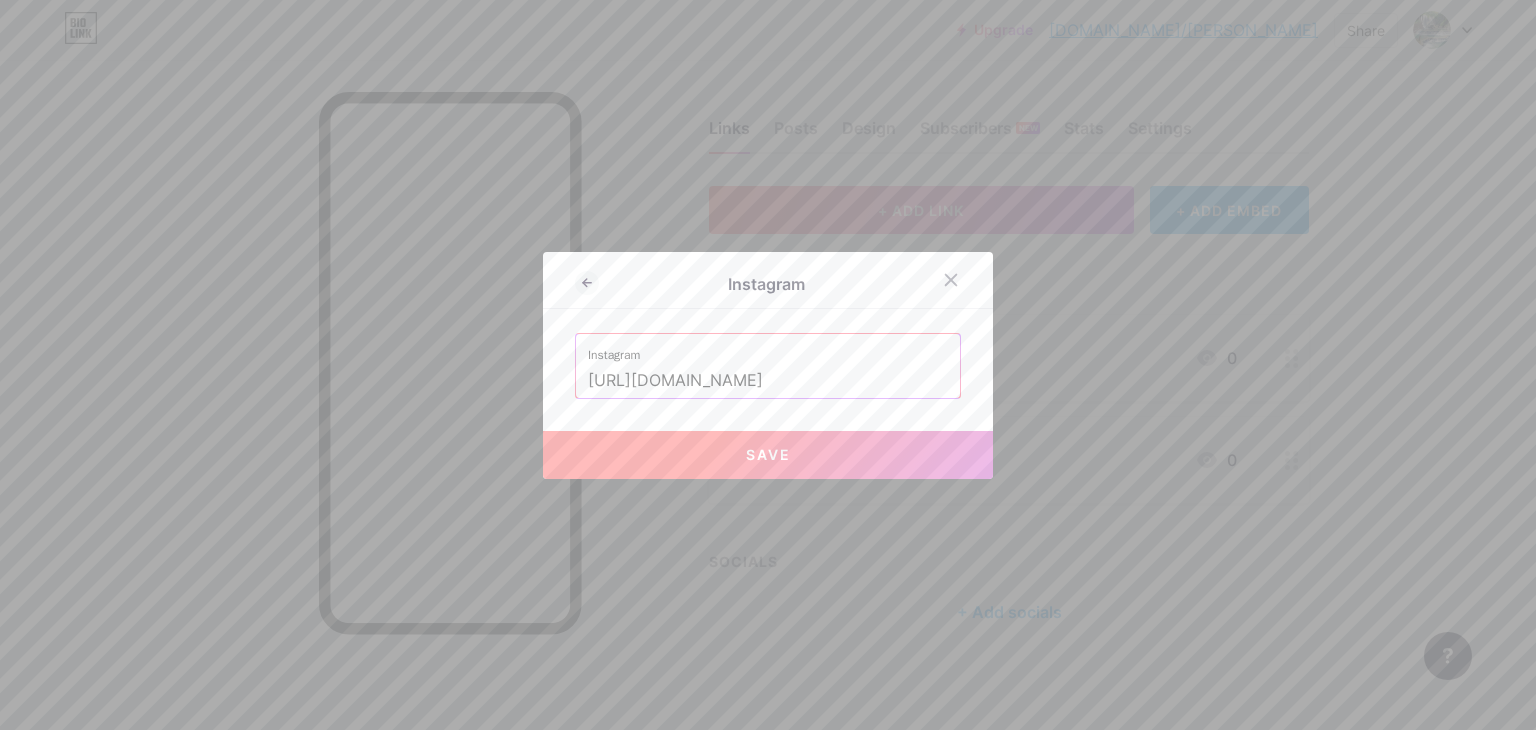 click on "Instagram       Instagram   [URL][DOMAIN_NAME]         Save" at bounding box center (768, 365) 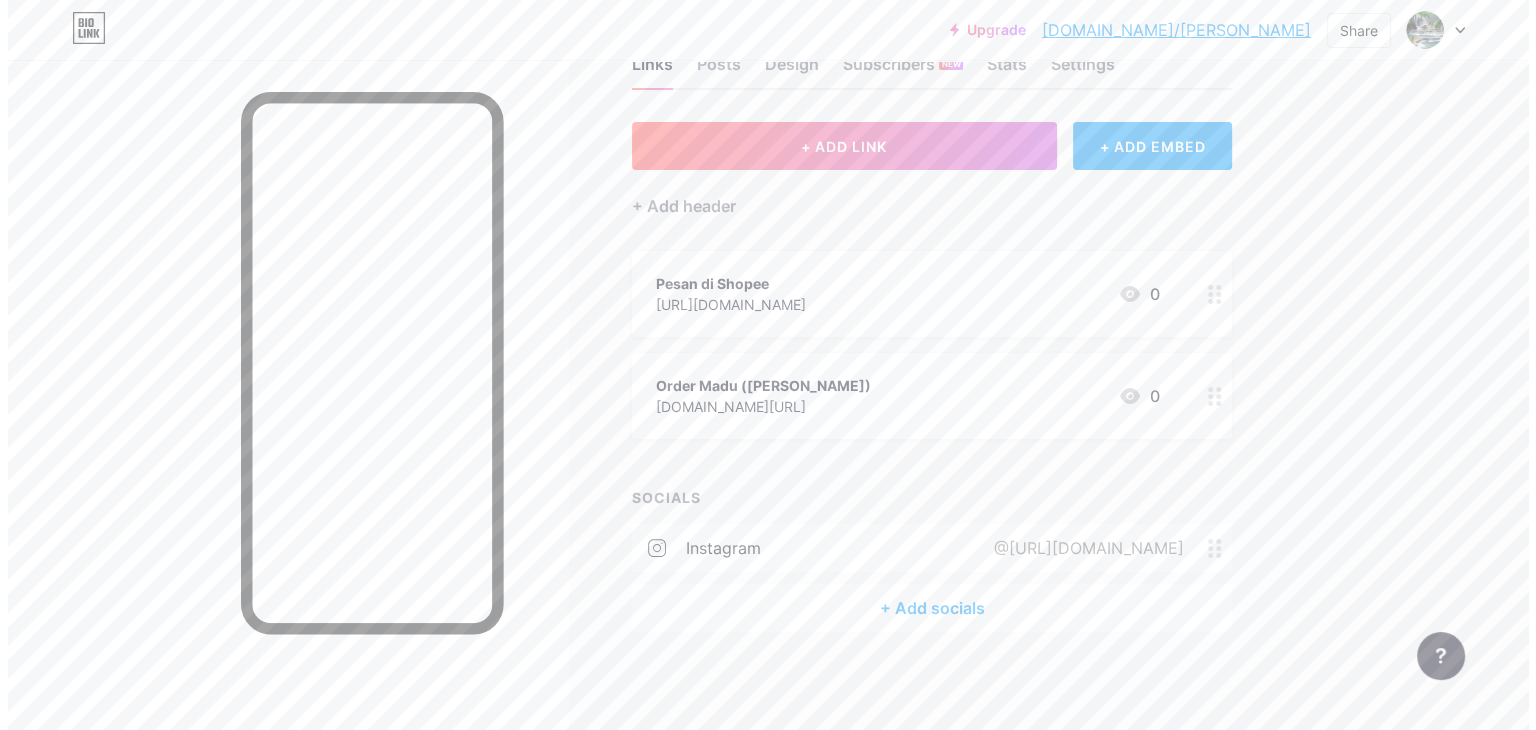 scroll, scrollTop: 0, scrollLeft: 0, axis: both 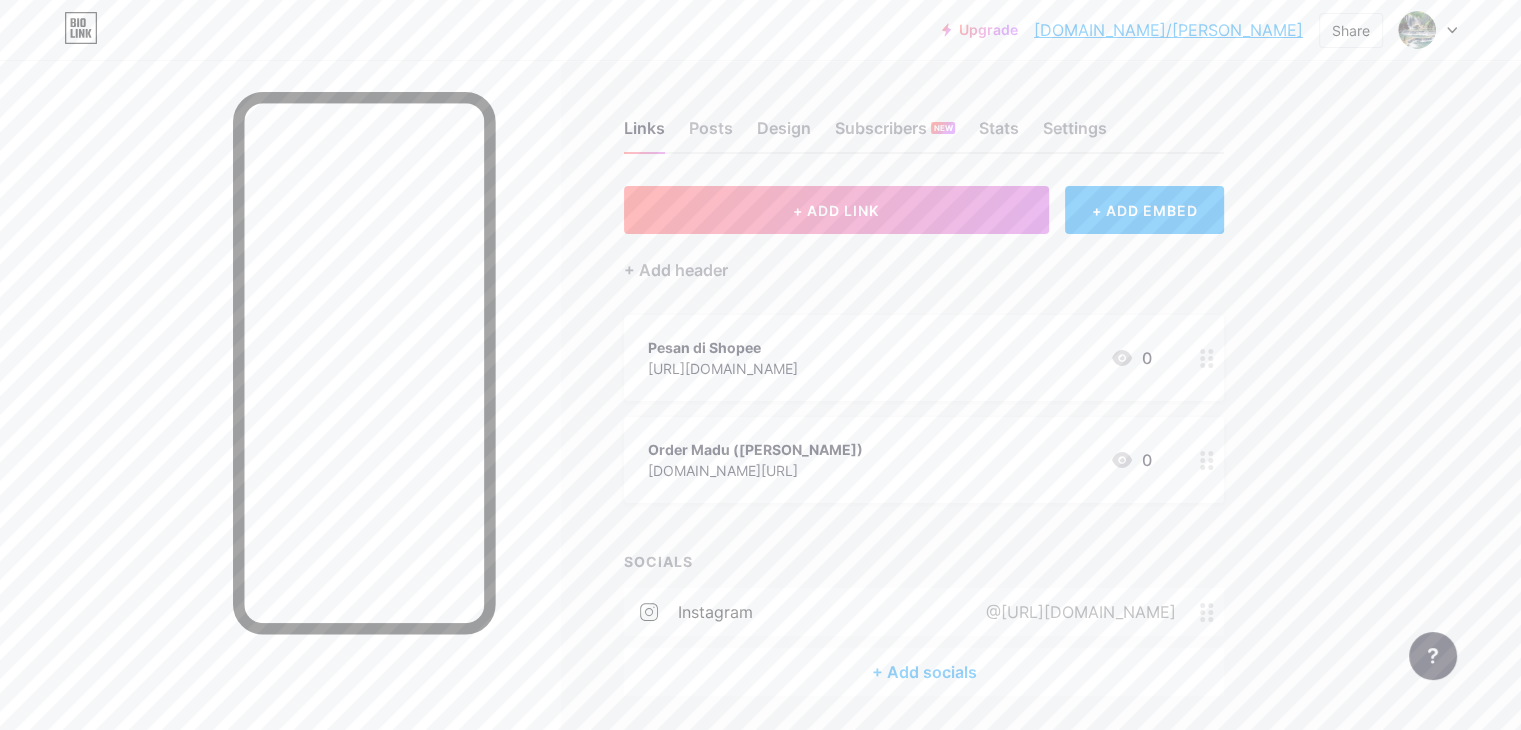 click on "[DOMAIN_NAME]/[PERSON_NAME]" at bounding box center [1168, 30] 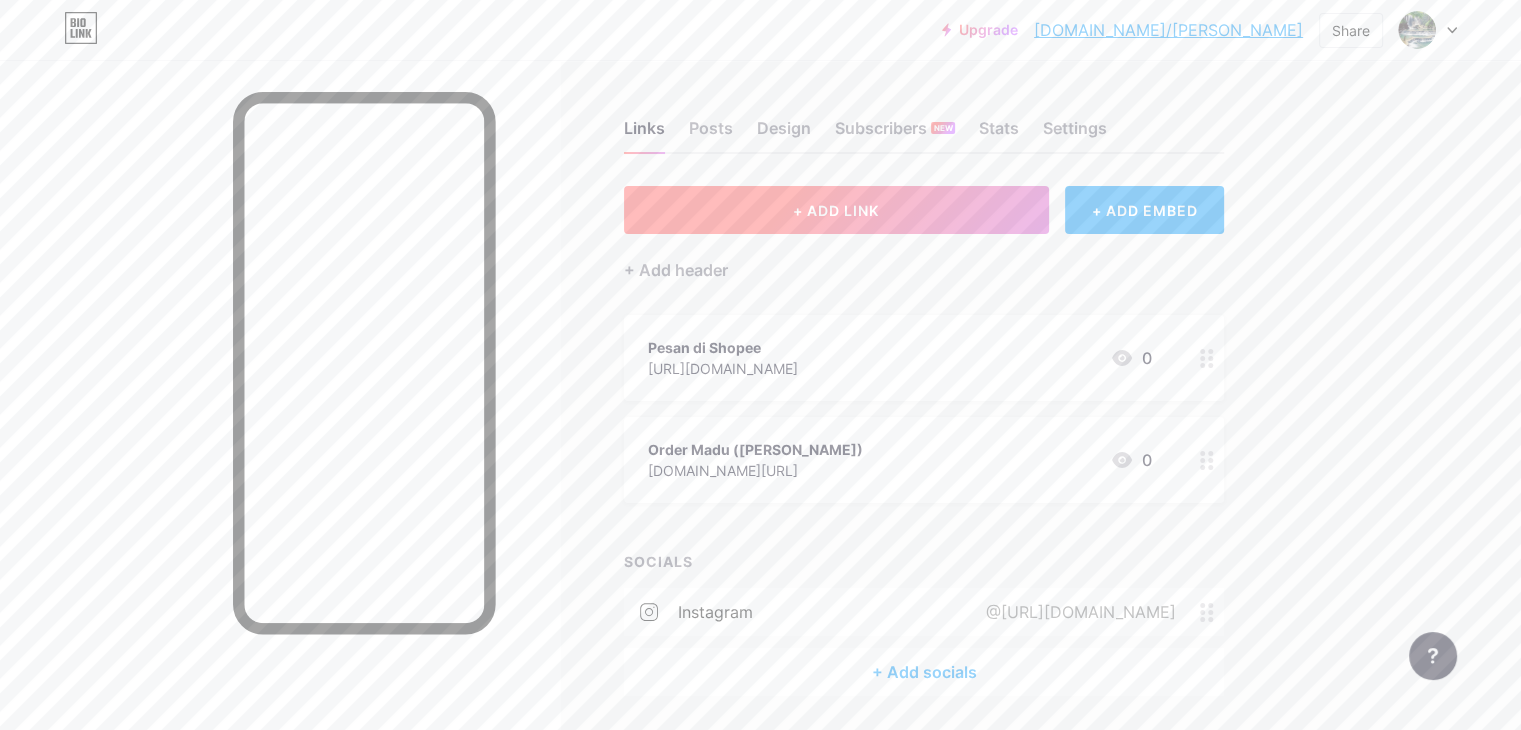 click on "+ ADD LINK" at bounding box center (836, 210) 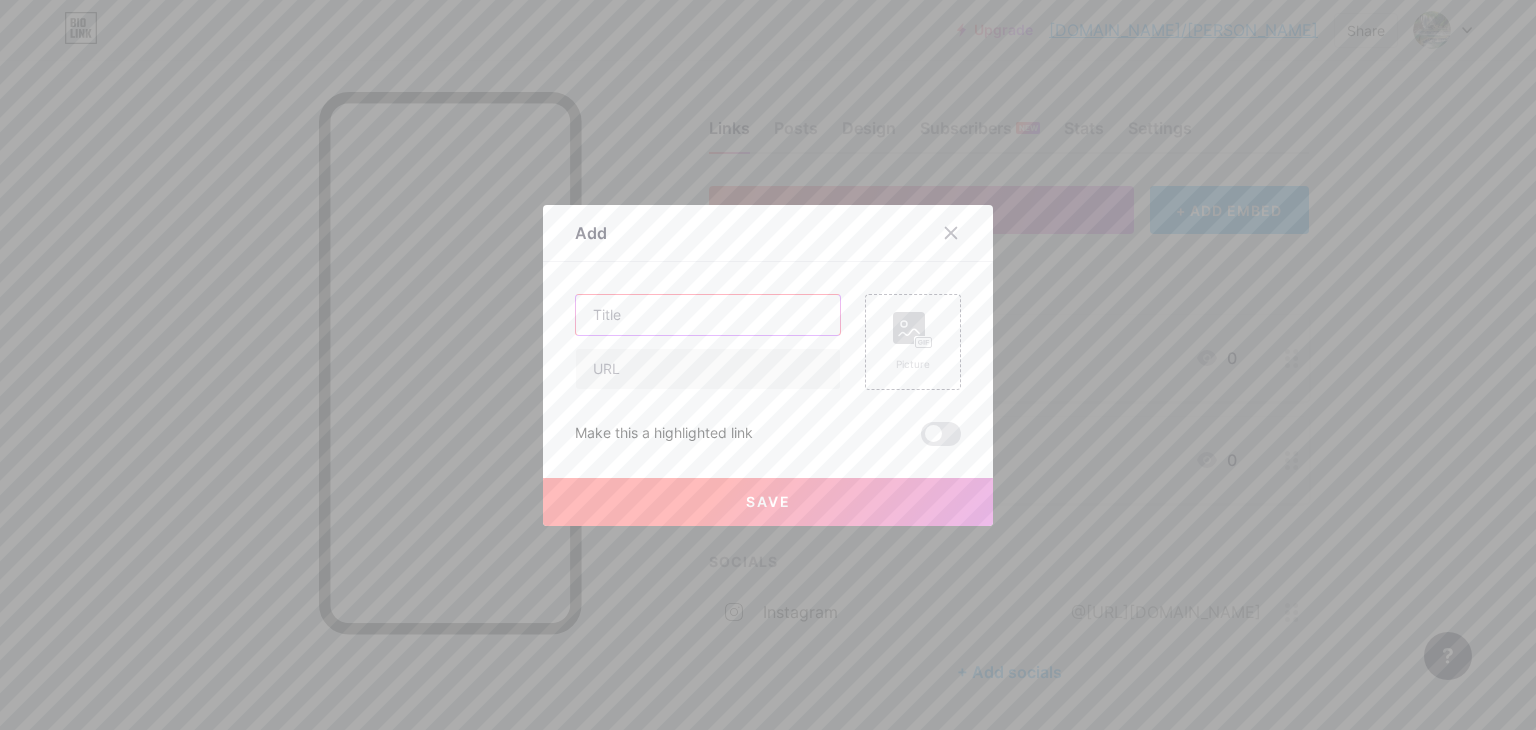 click at bounding box center (708, 315) 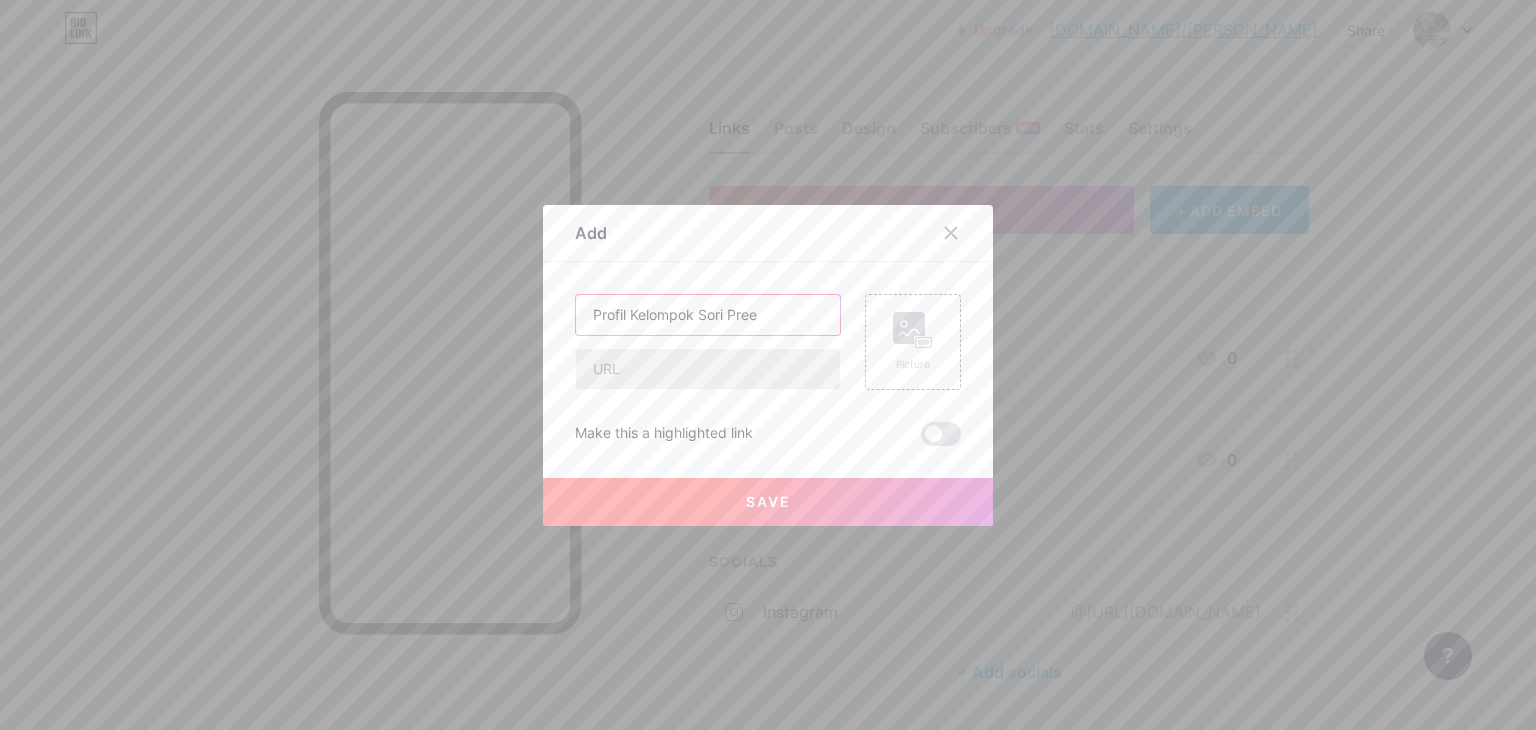 type on "Profil Kelompok Sori Pree" 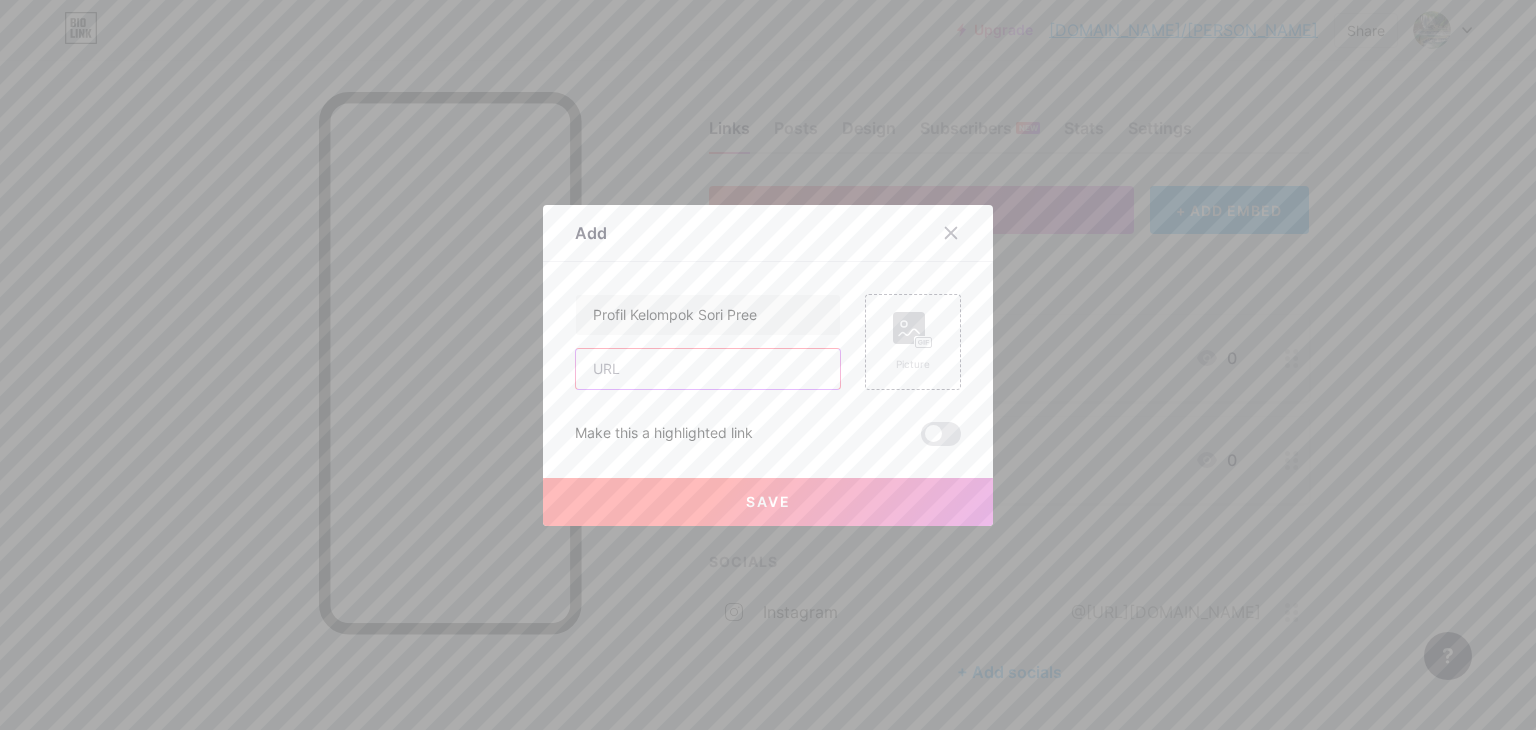 click at bounding box center [708, 369] 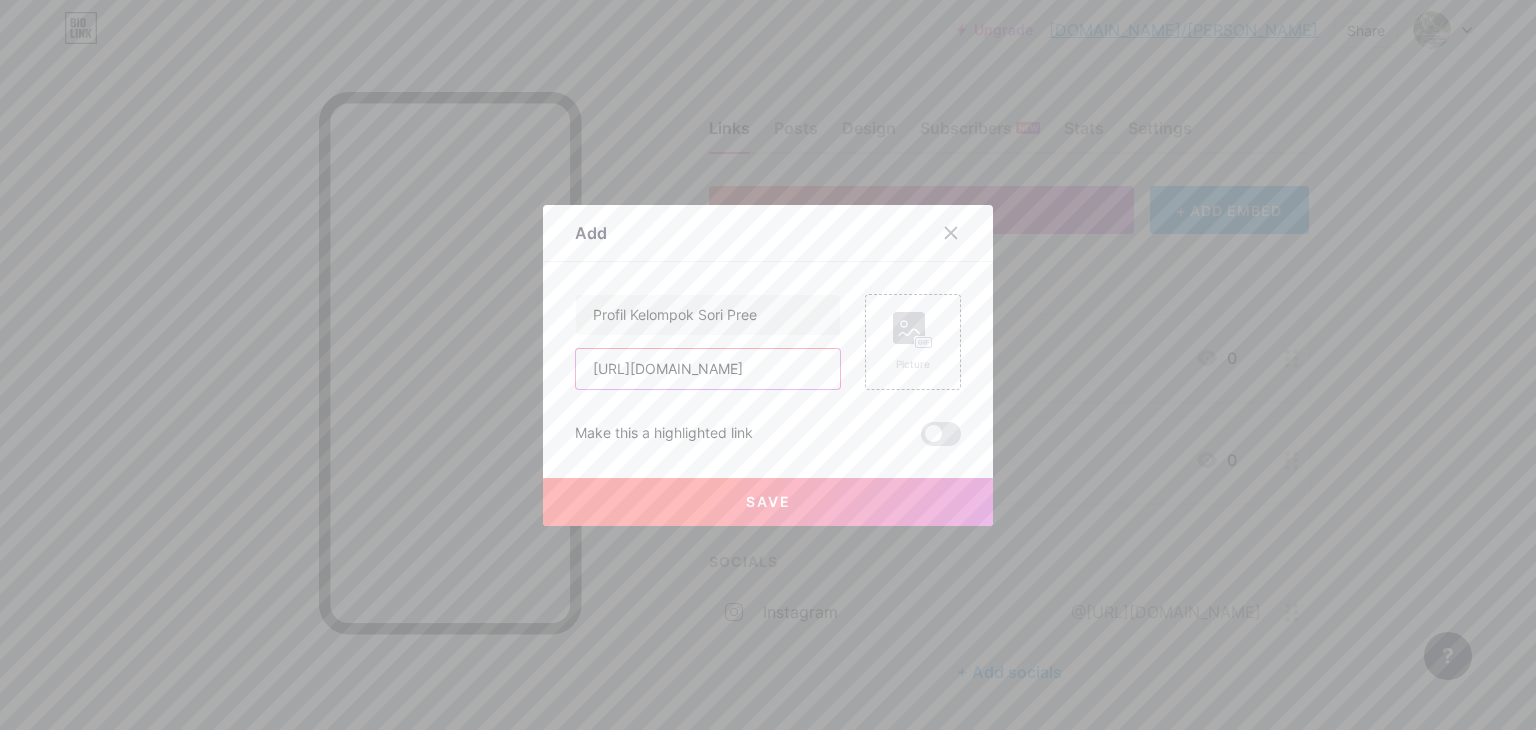 scroll, scrollTop: 0, scrollLeft: 395, axis: horizontal 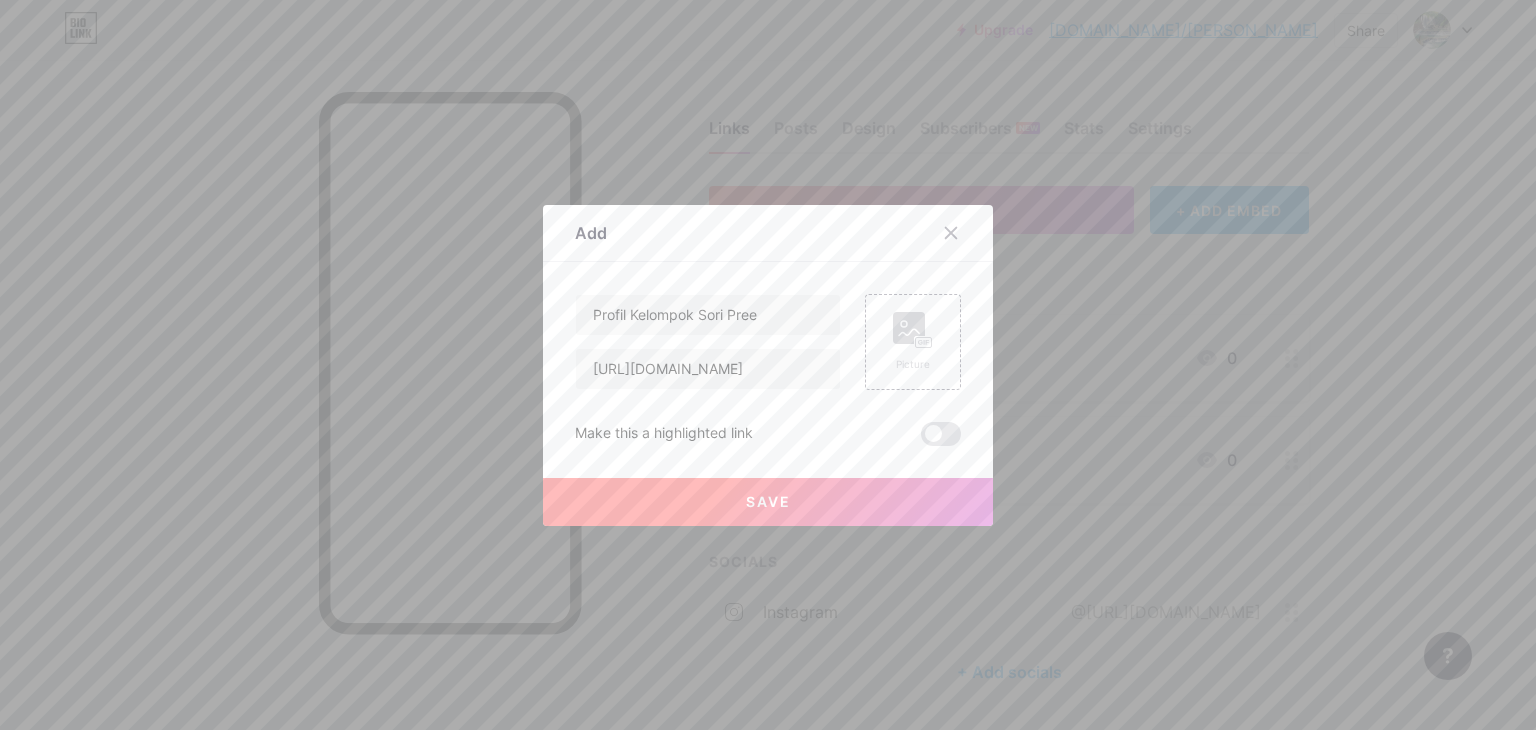 click on "Save" at bounding box center (768, 501) 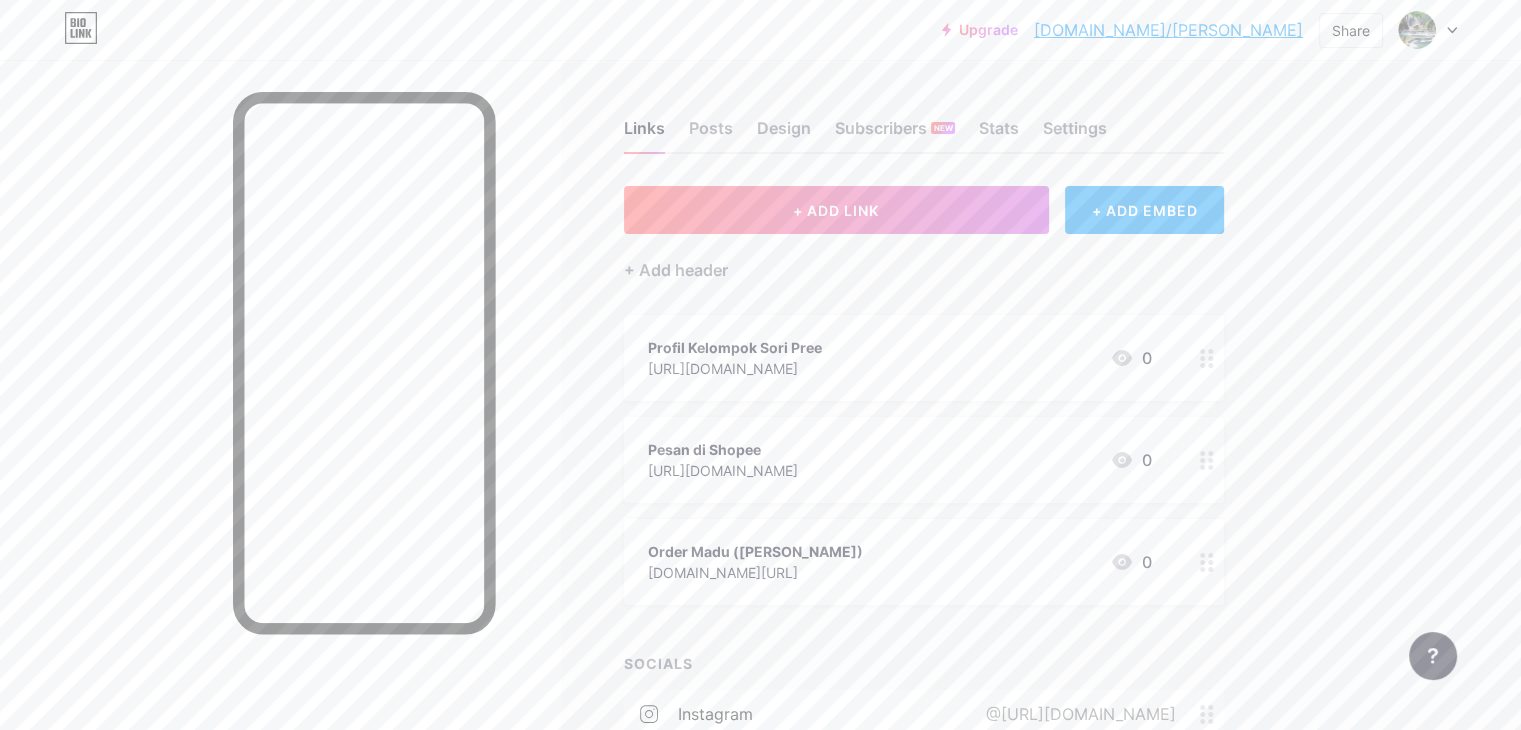 type 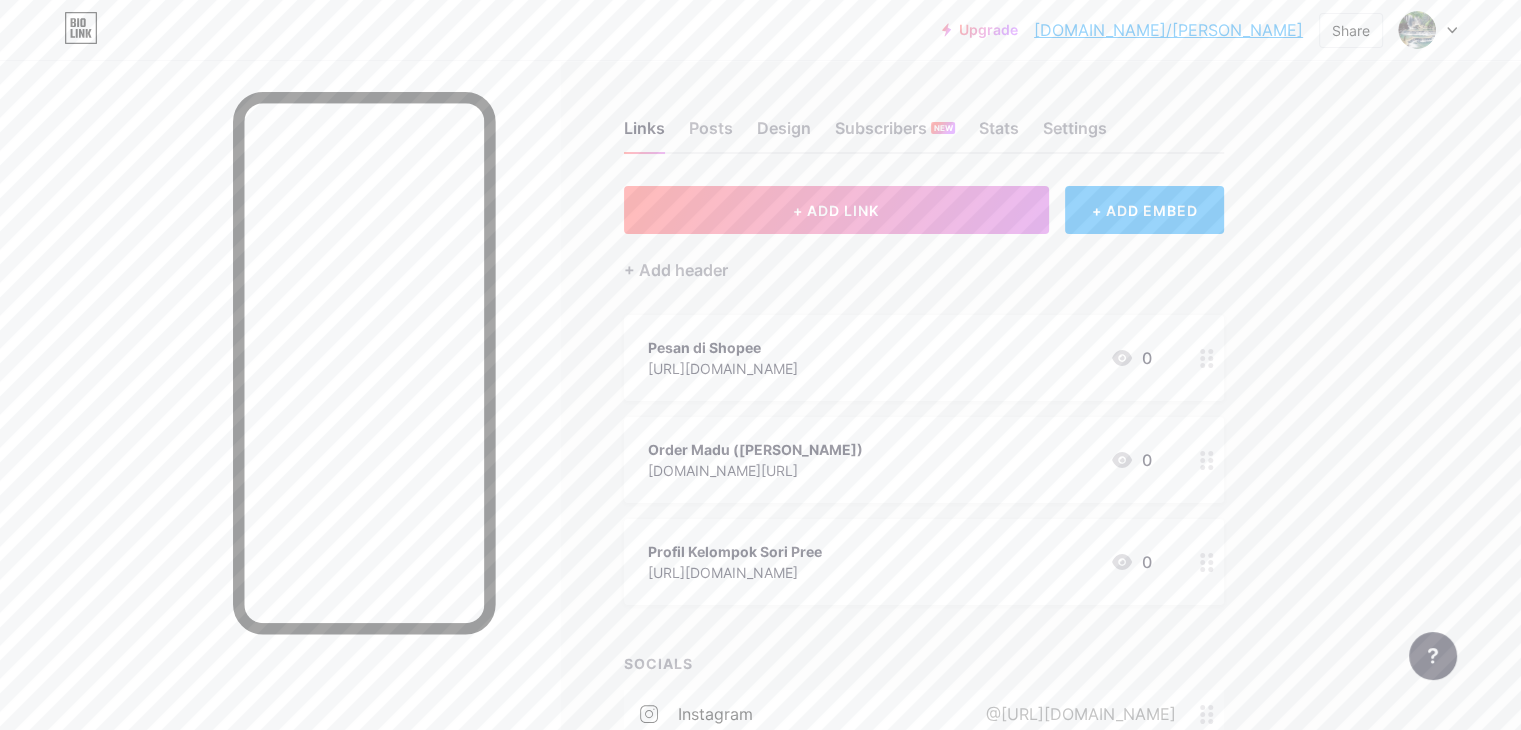 click on "Profil Kelompok Sori Pree
[URL][DOMAIN_NAME]
0" at bounding box center [924, 562] 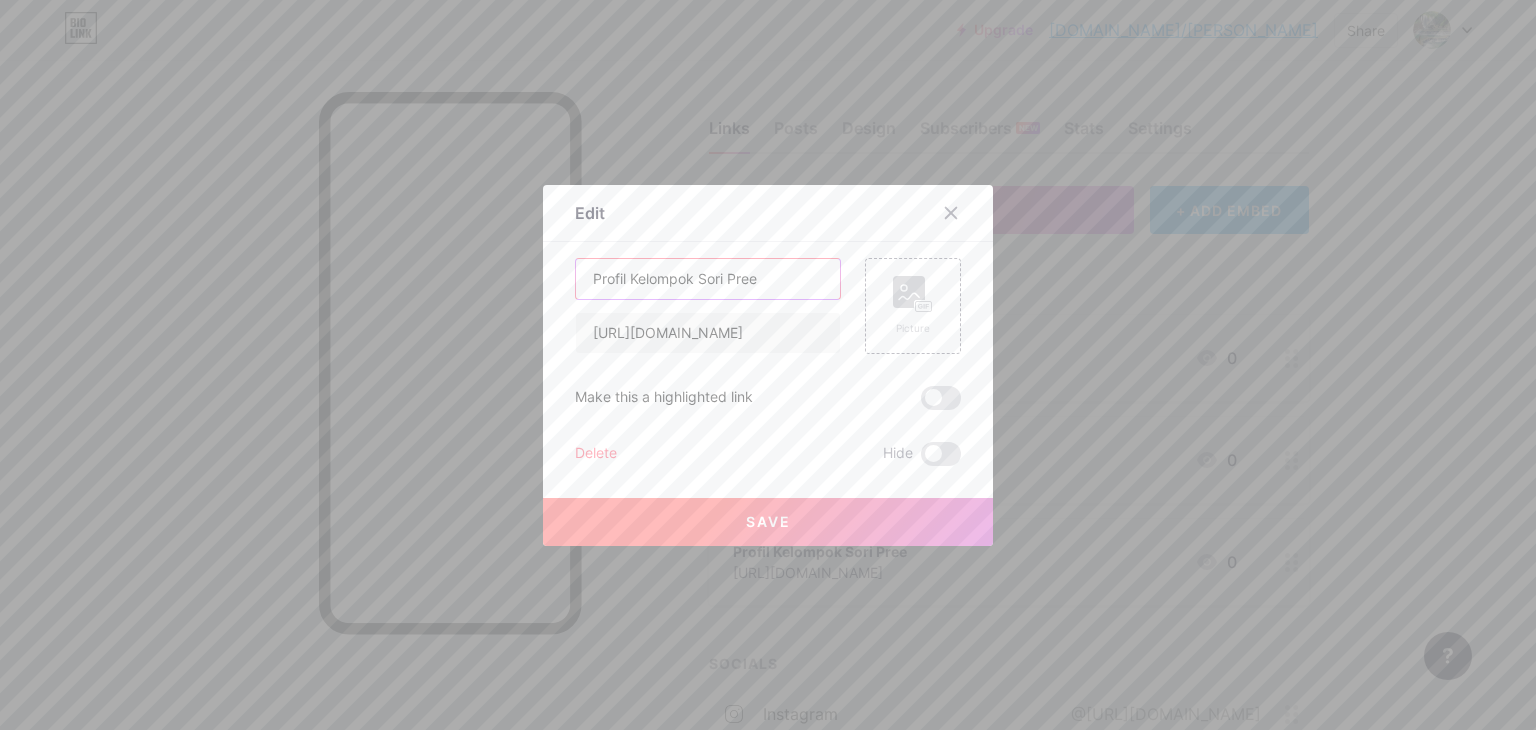 click on "Profil Kelompok Sori Pree" at bounding box center (708, 279) 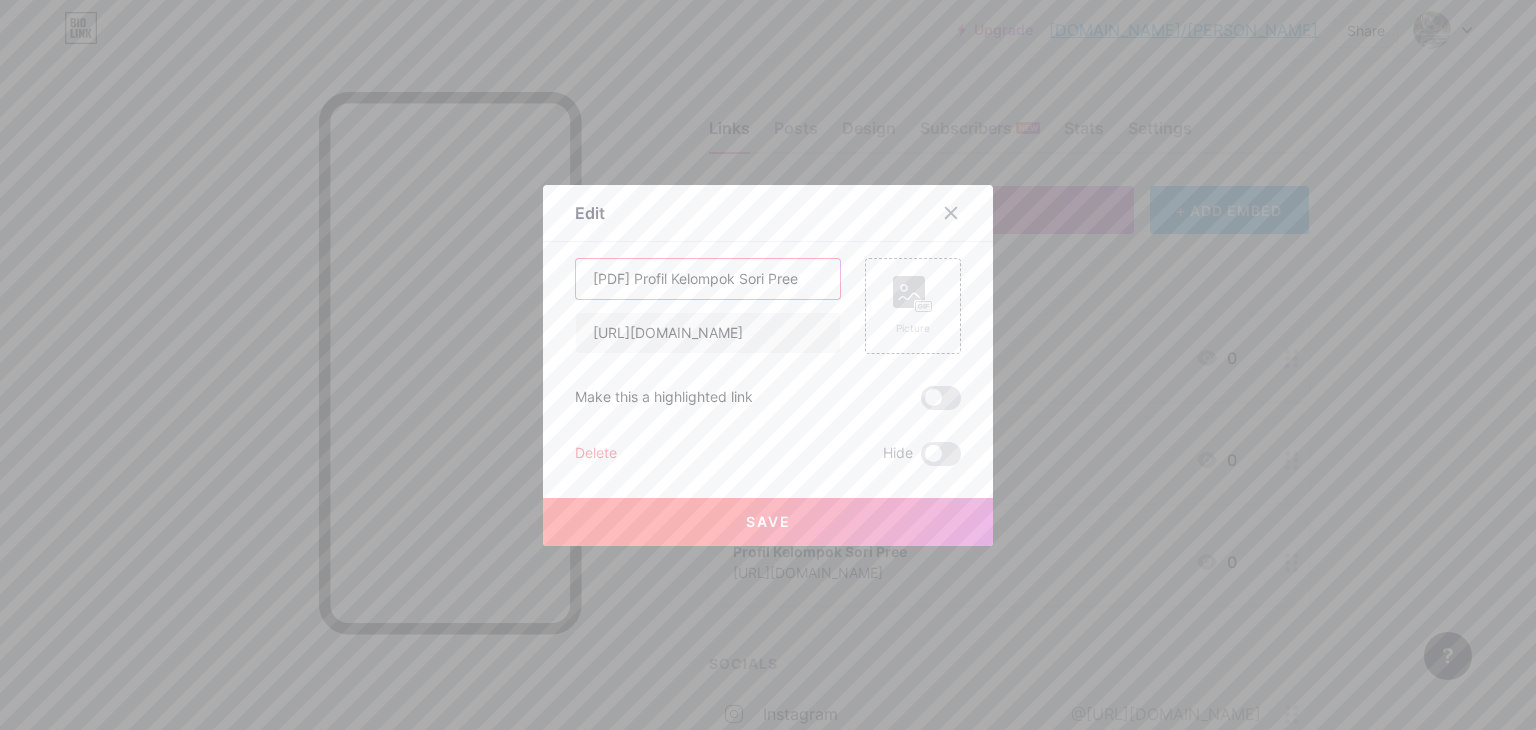 type on "[PDF] Profil Kelompok Sori Pree" 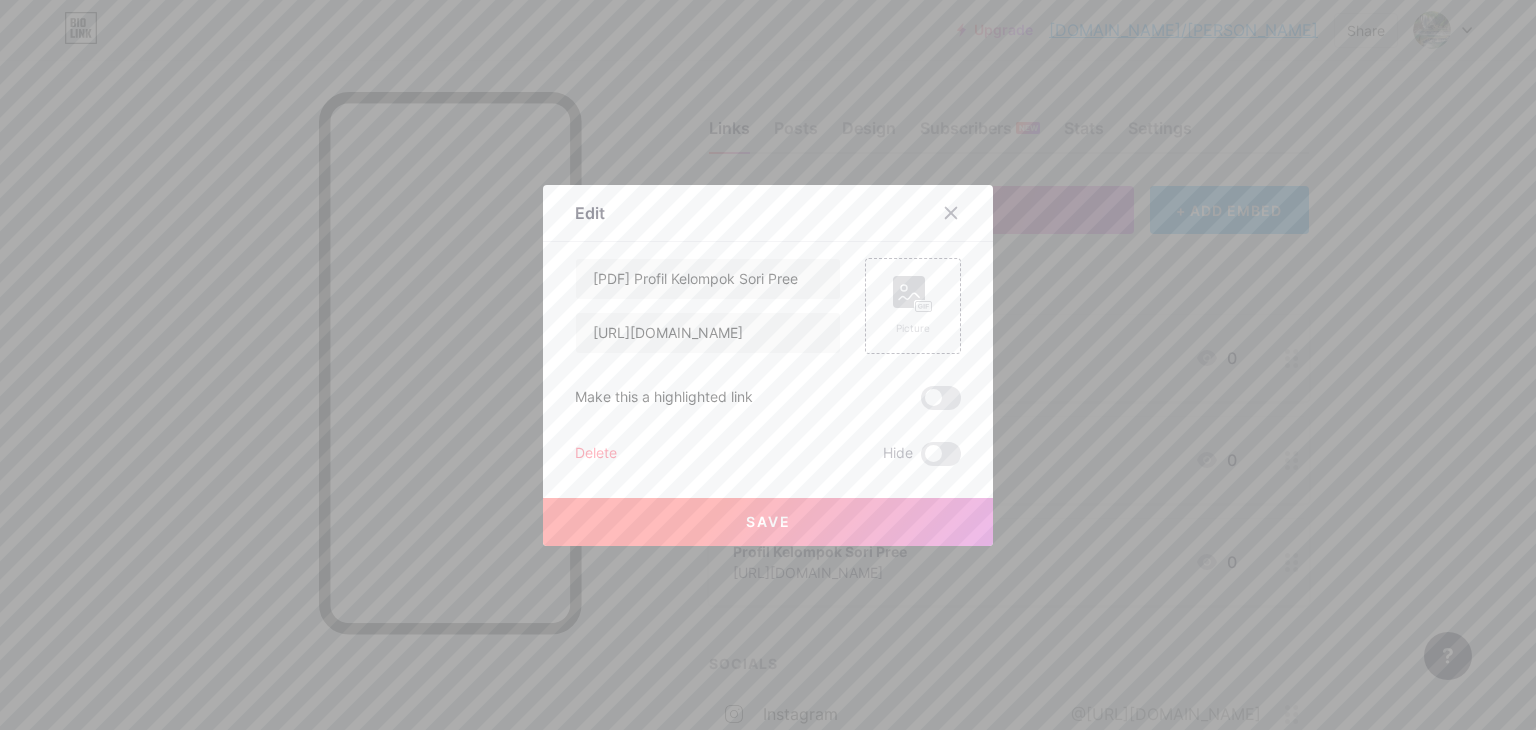 click on "Save" at bounding box center [768, 522] 